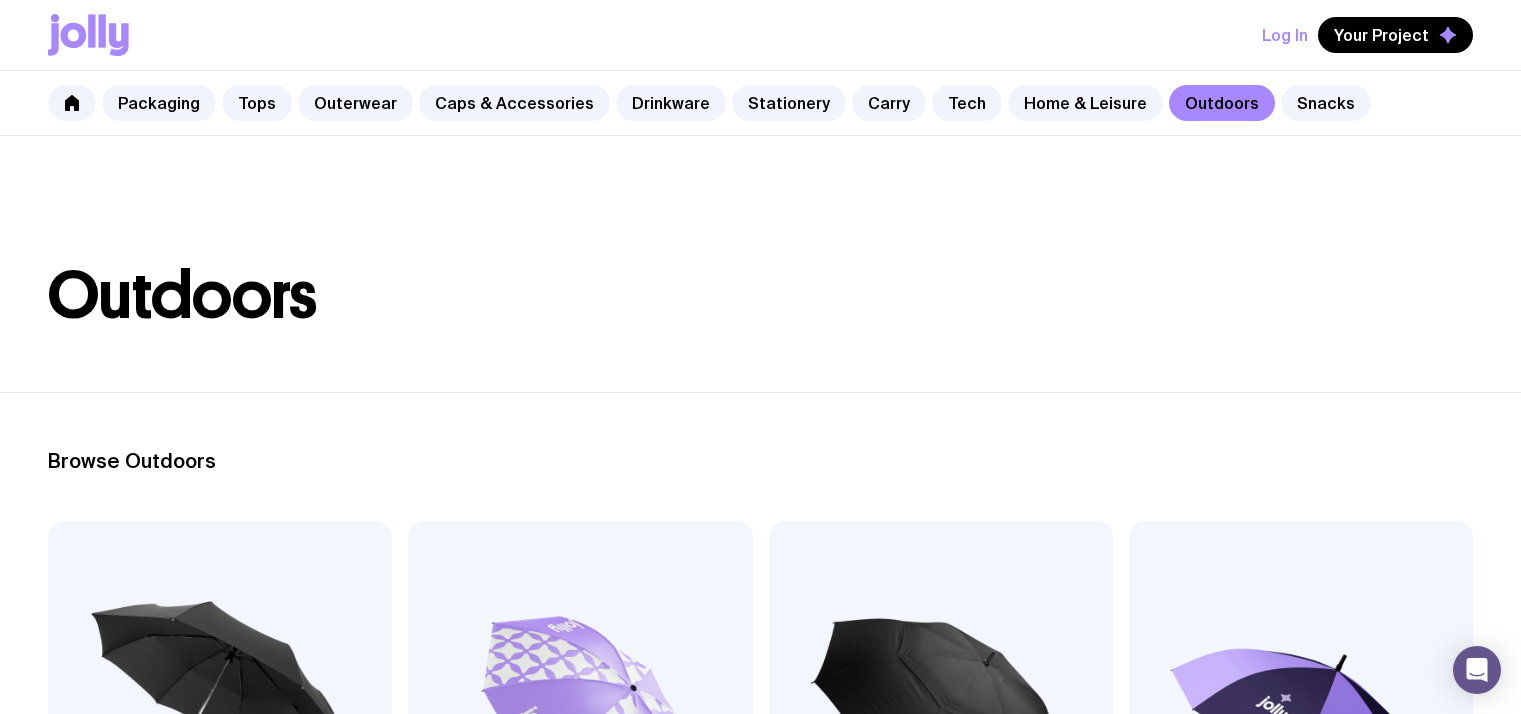 scroll, scrollTop: 0, scrollLeft: 0, axis: both 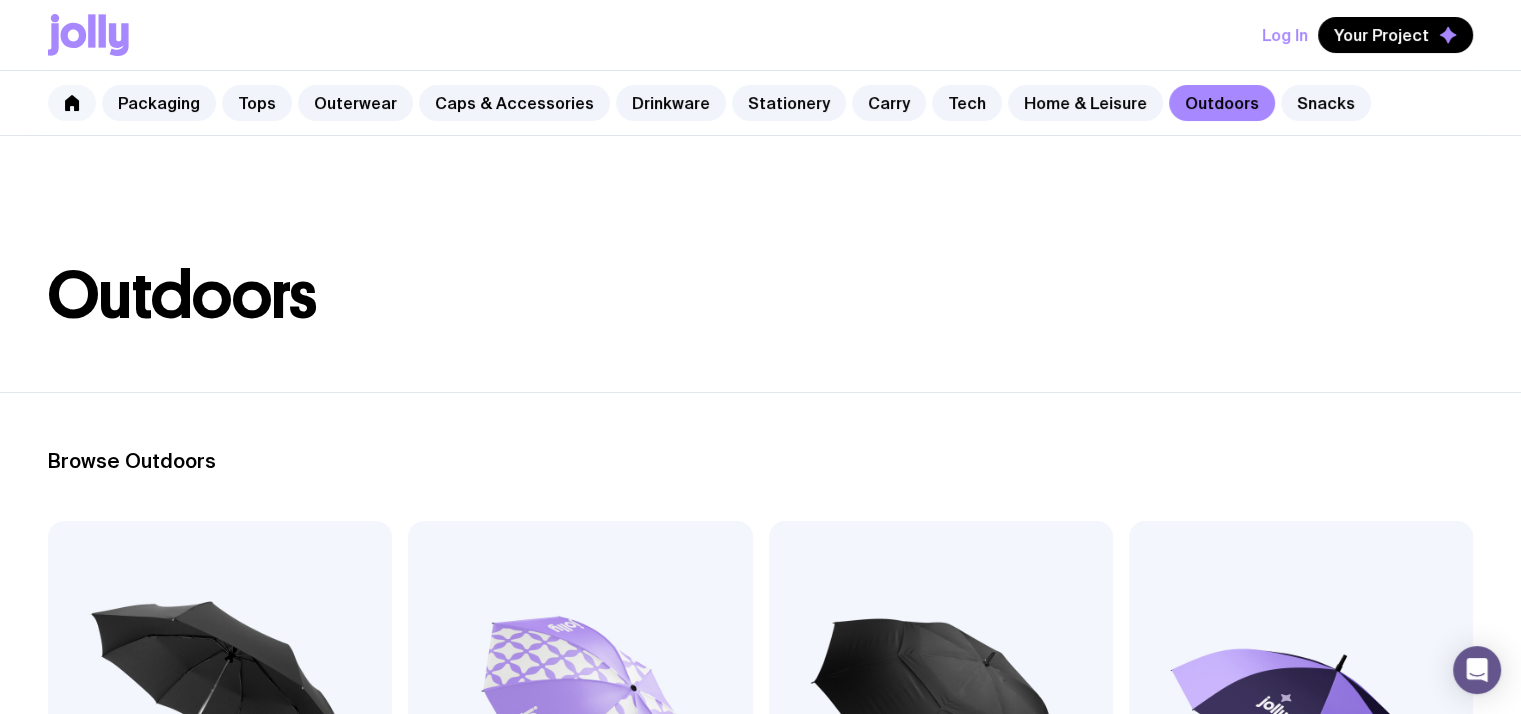 click 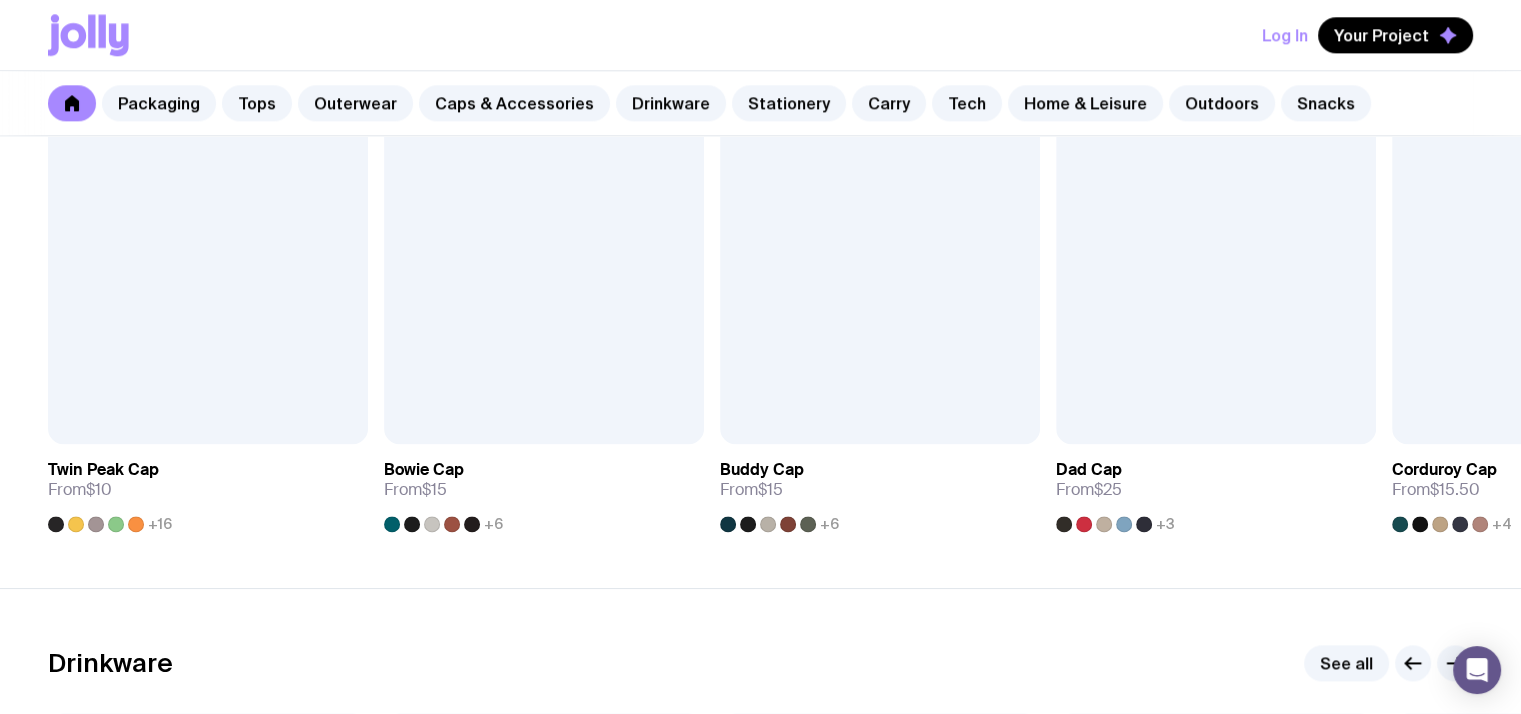 scroll, scrollTop: 2431, scrollLeft: 0, axis: vertical 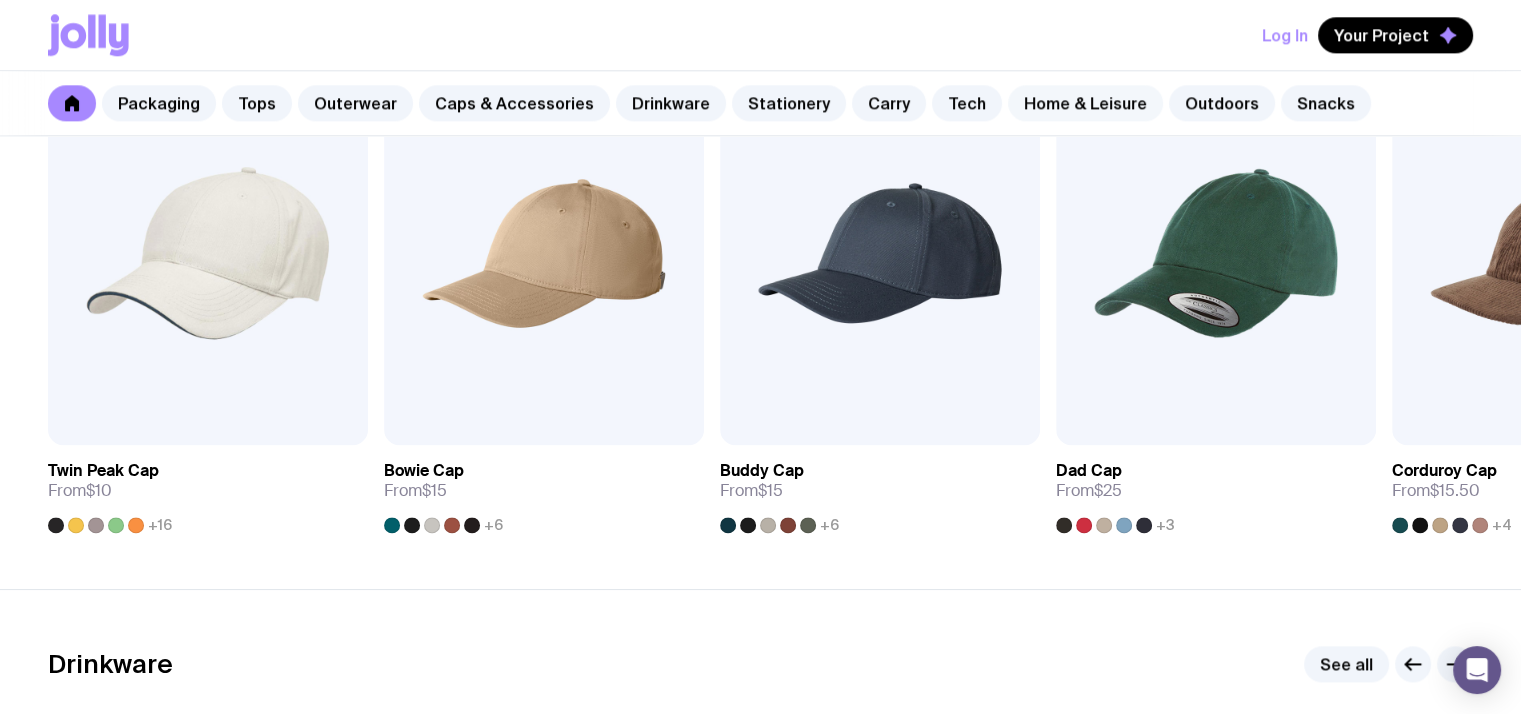 click on "Home & Leisure" at bounding box center [1085, 103] 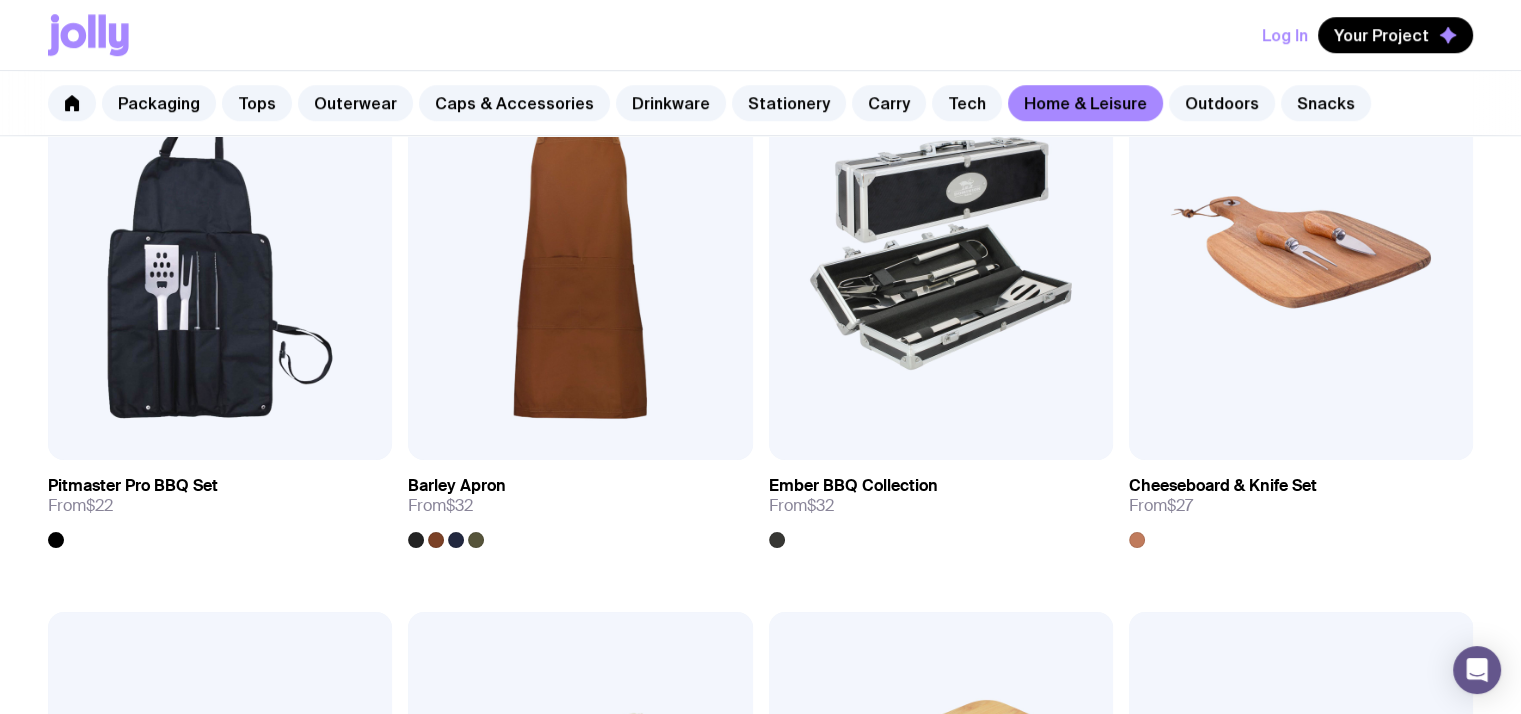 scroll, scrollTop: 1603, scrollLeft: 0, axis: vertical 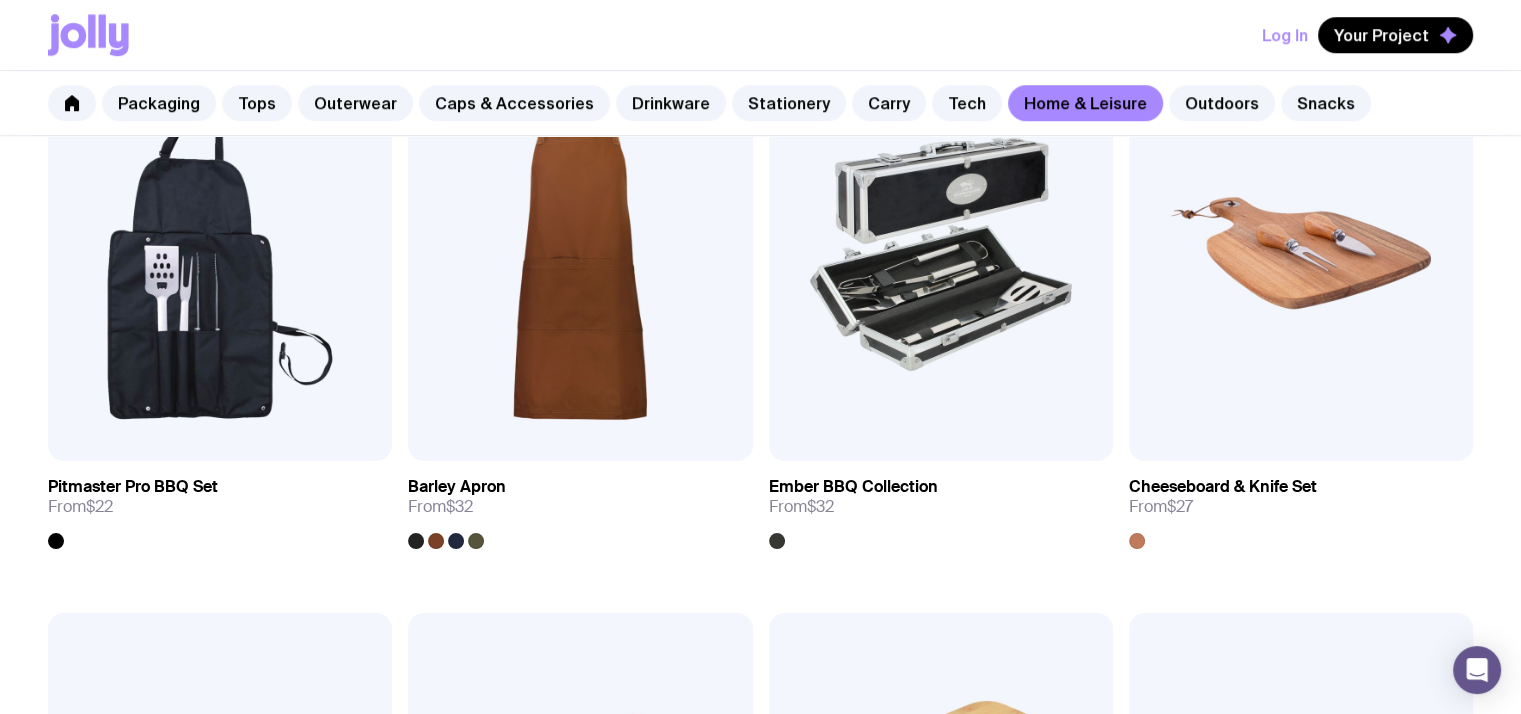 click on "Packaging Tops Outerwear Caps & Accessories Drinkware Stationery Carry Tech Home & Leisure Outdoors Snacks" at bounding box center [760, 103] 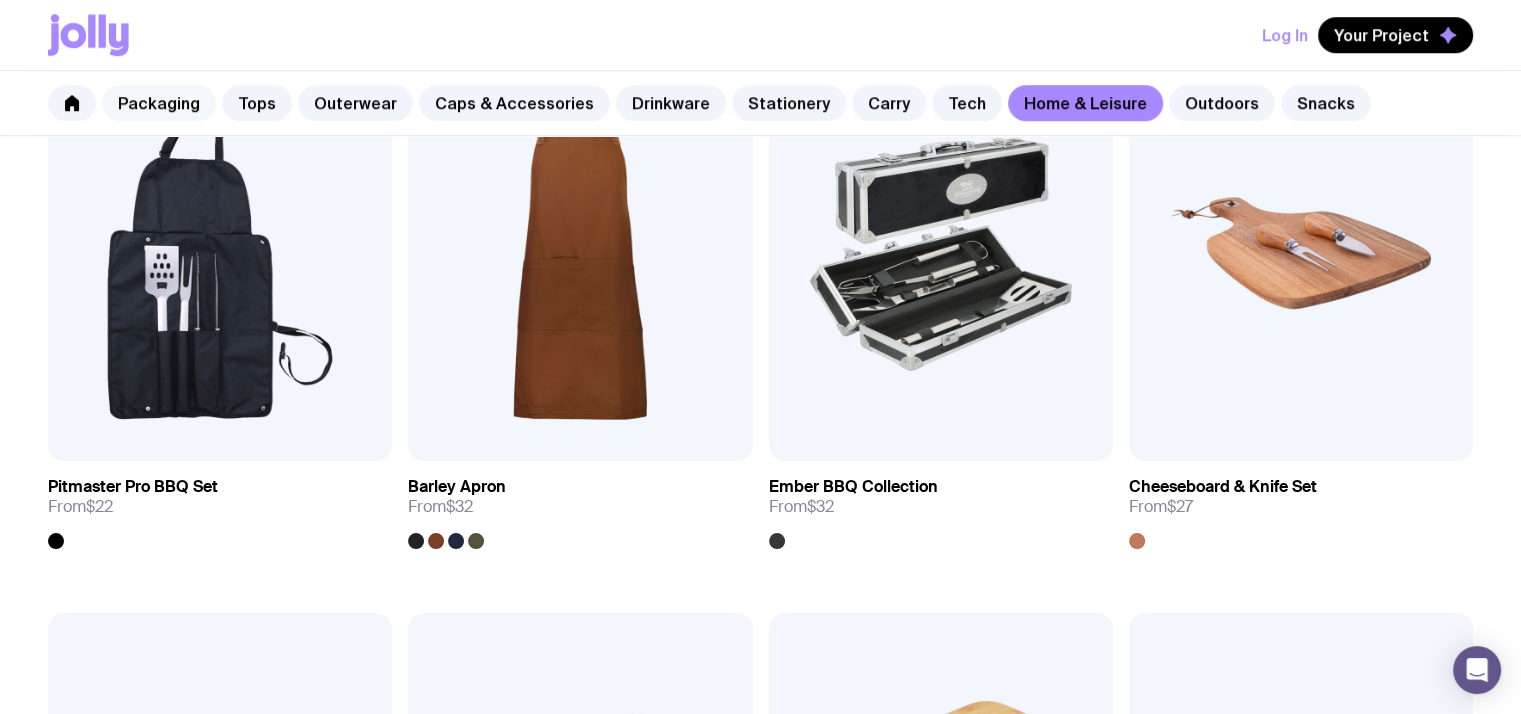 click on "Packaging" at bounding box center [159, 103] 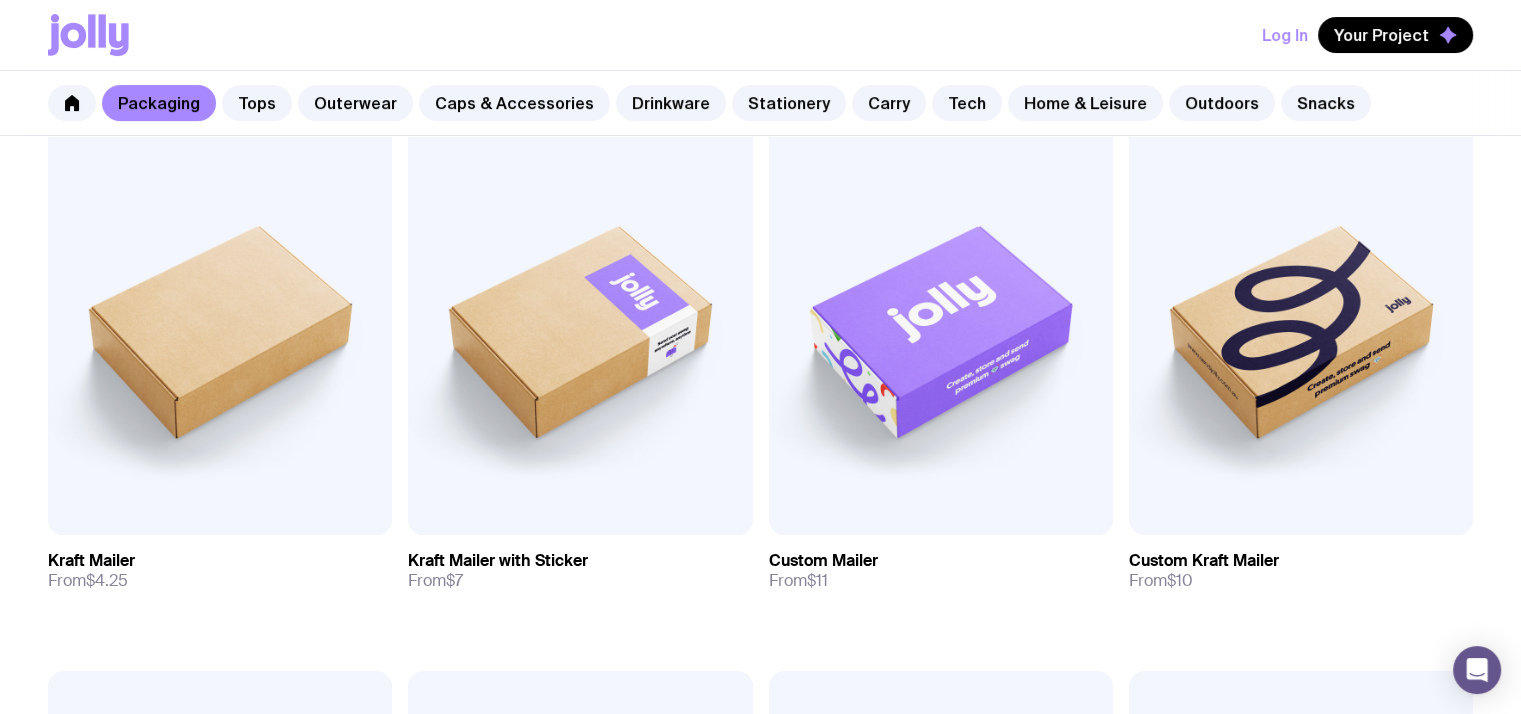 scroll, scrollTop: 400, scrollLeft: 0, axis: vertical 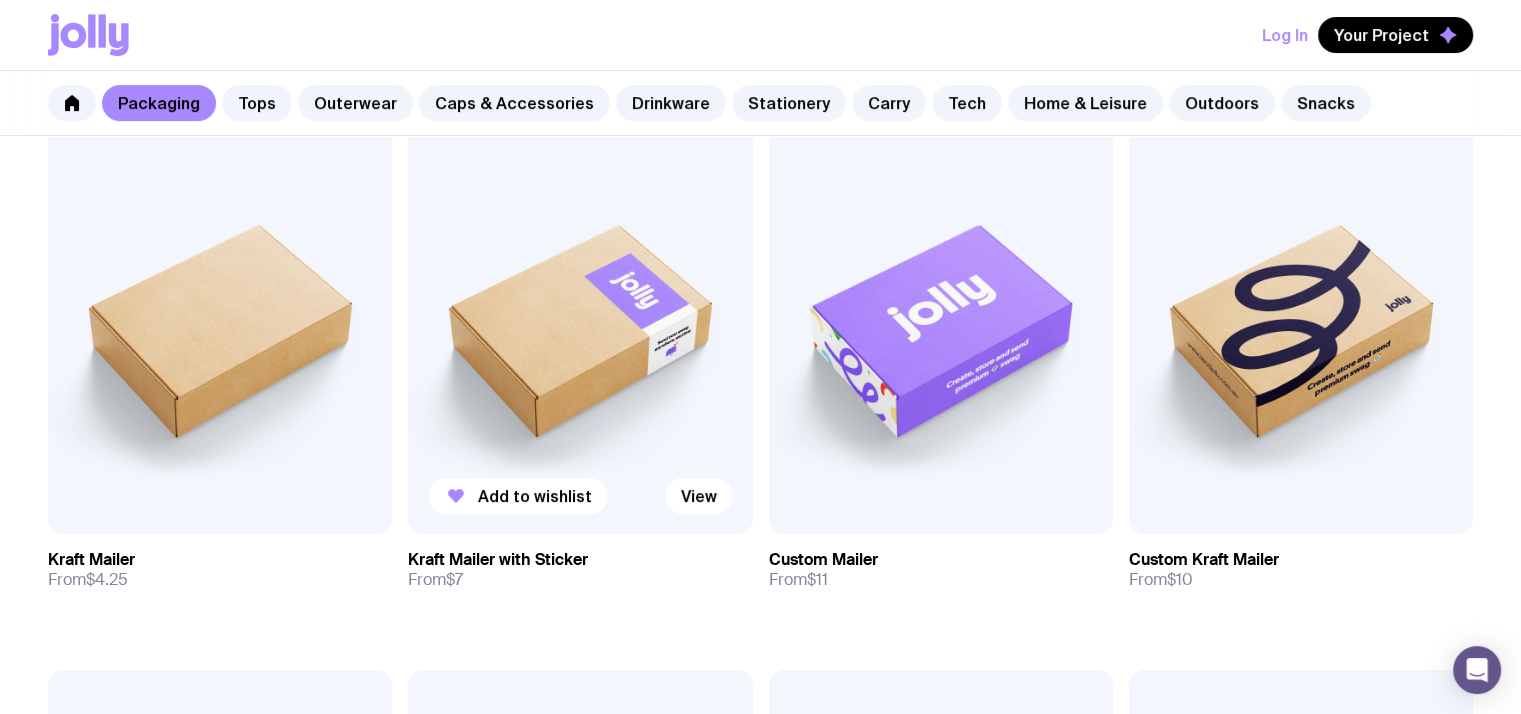 click at bounding box center [580, 327] 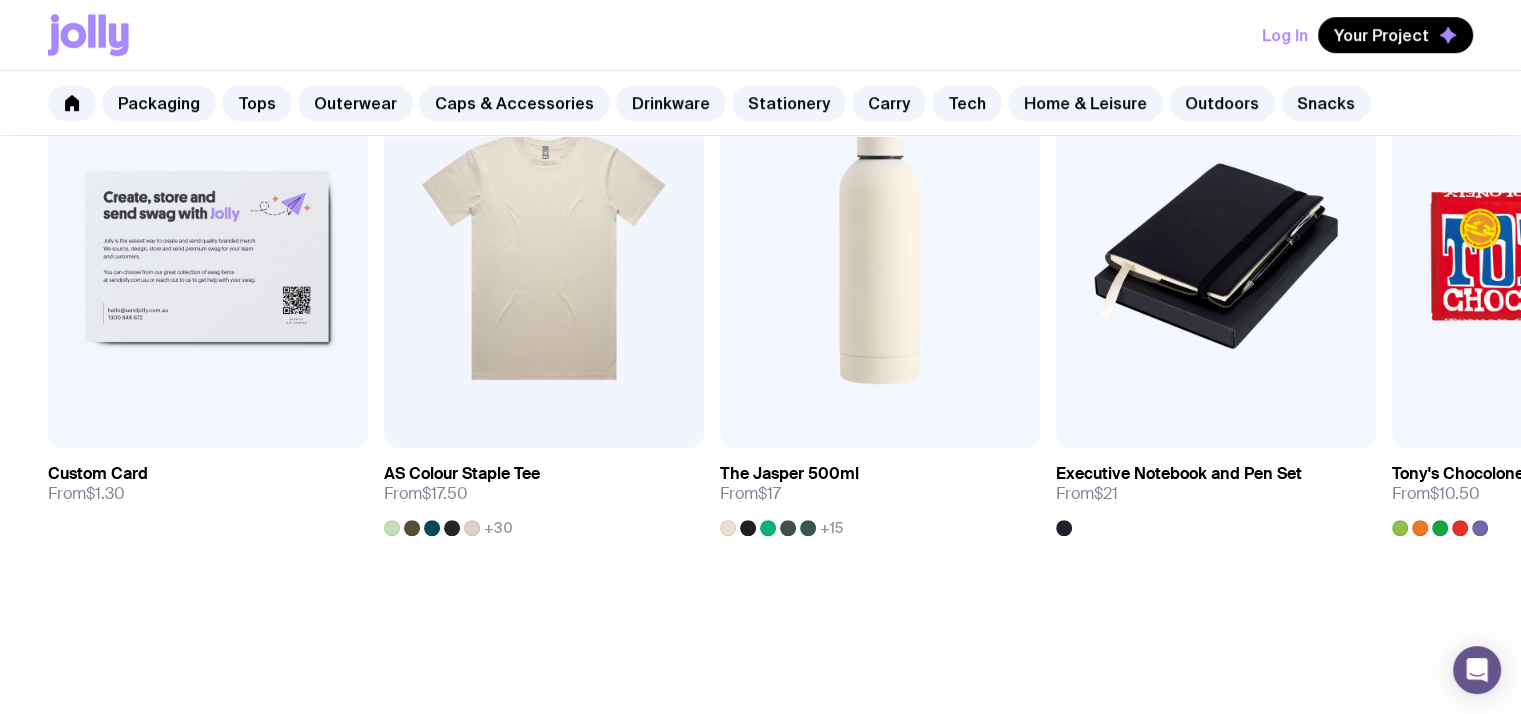scroll, scrollTop: 1147, scrollLeft: 0, axis: vertical 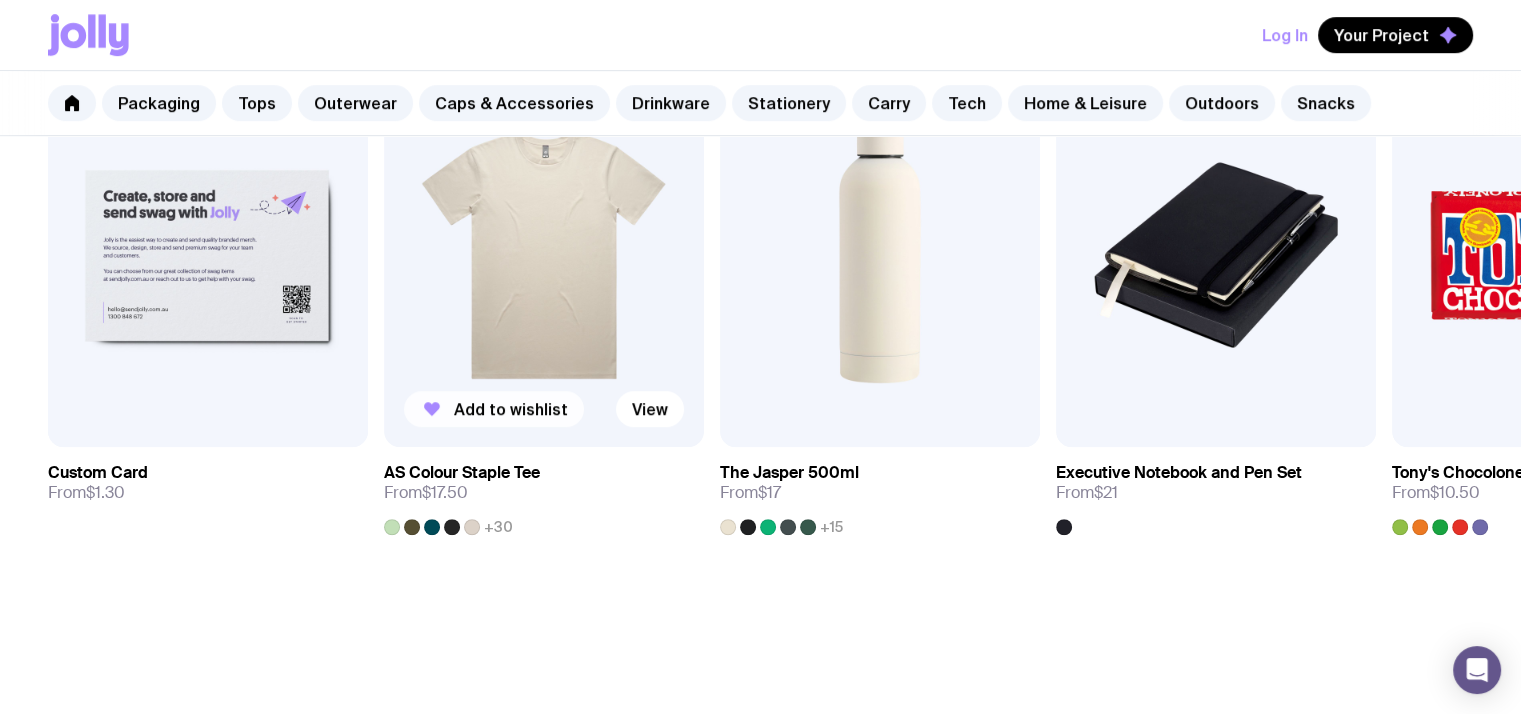 click on "Add to wishlist" 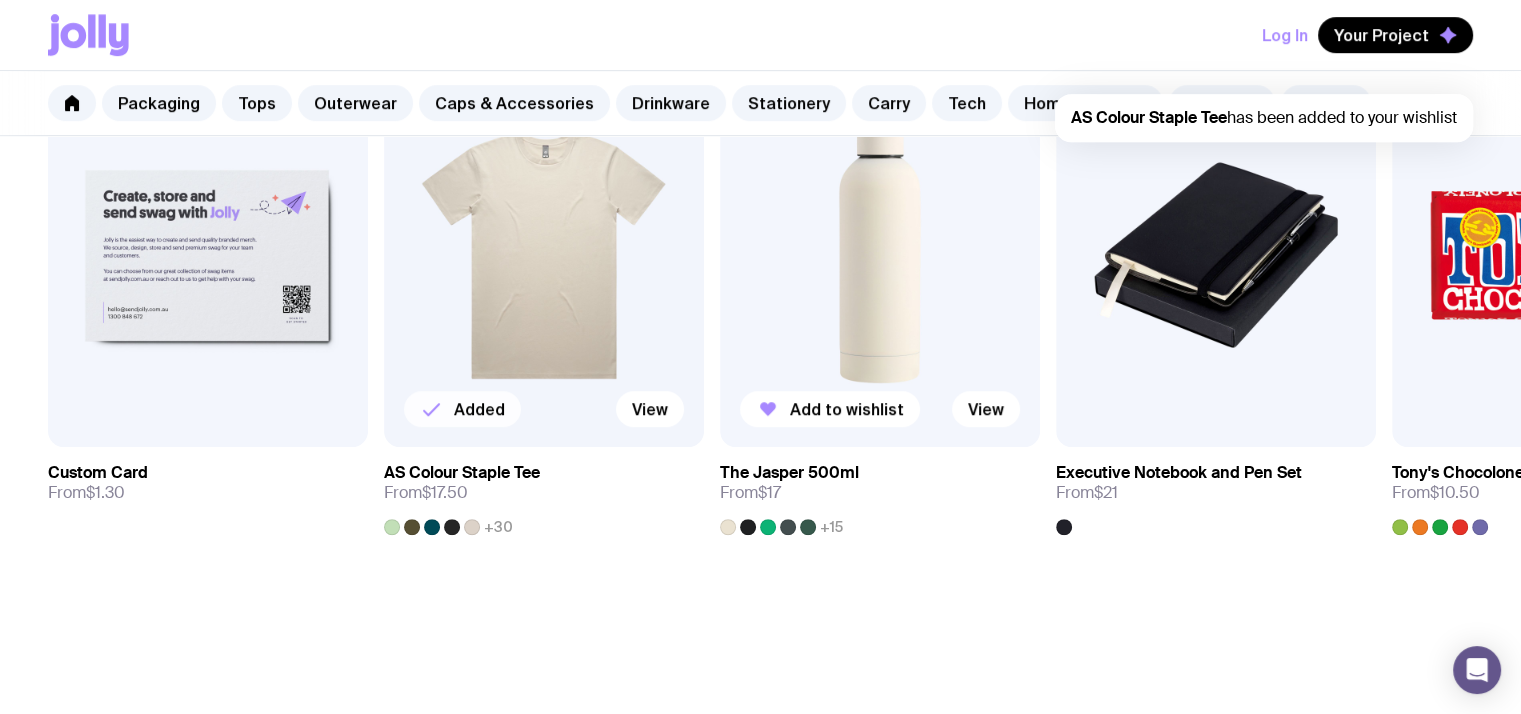 scroll, scrollTop: 0, scrollLeft: 0, axis: both 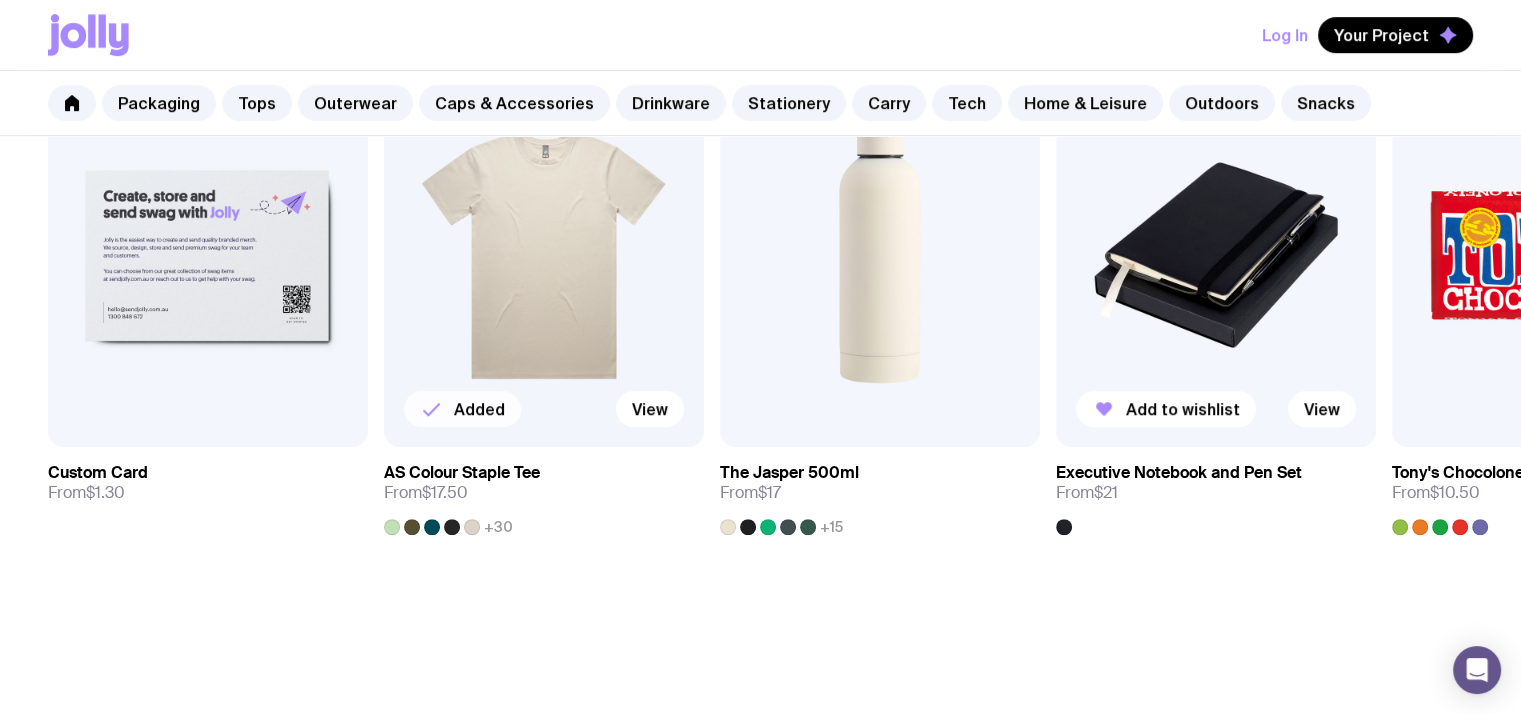 click at bounding box center [1216, 255] 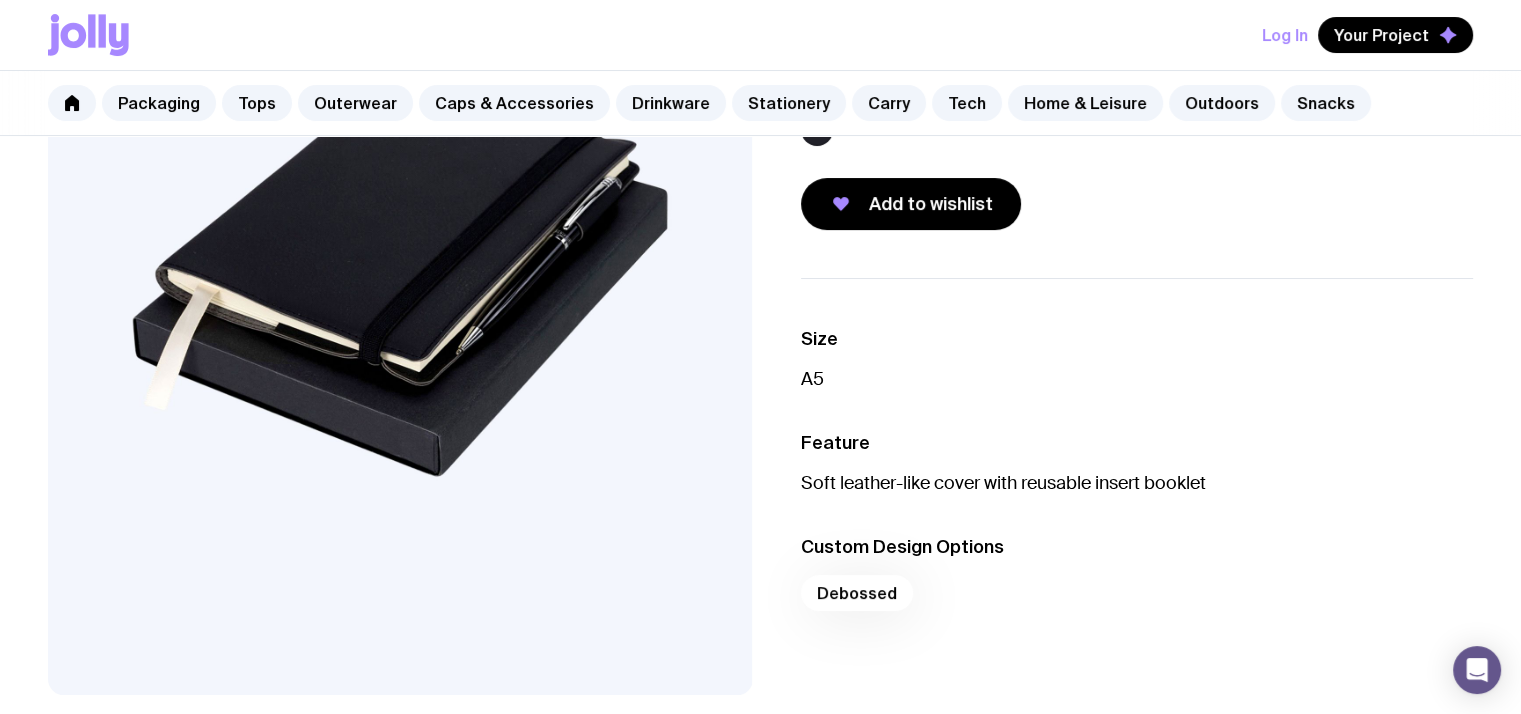 scroll, scrollTop: 0, scrollLeft: 0, axis: both 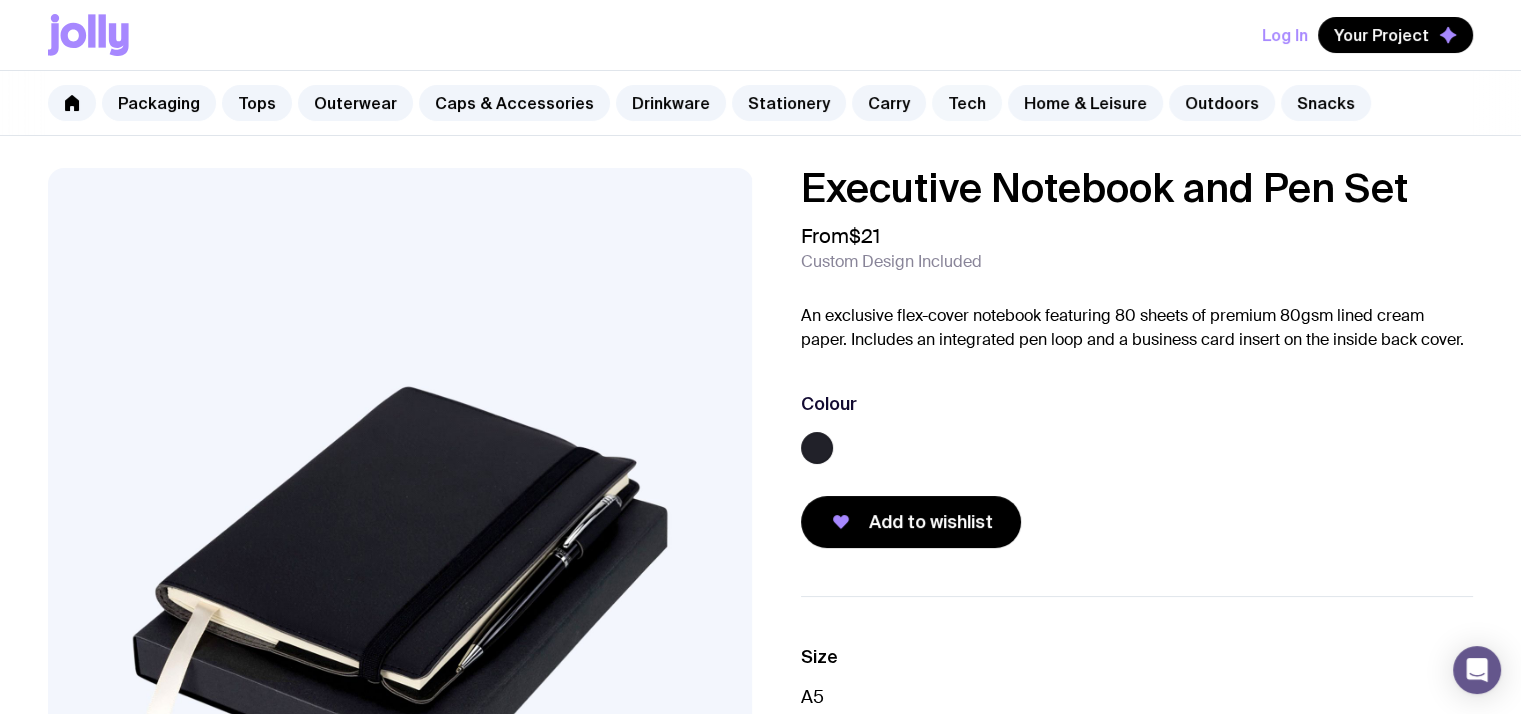 click on "Tech" at bounding box center (967, 103) 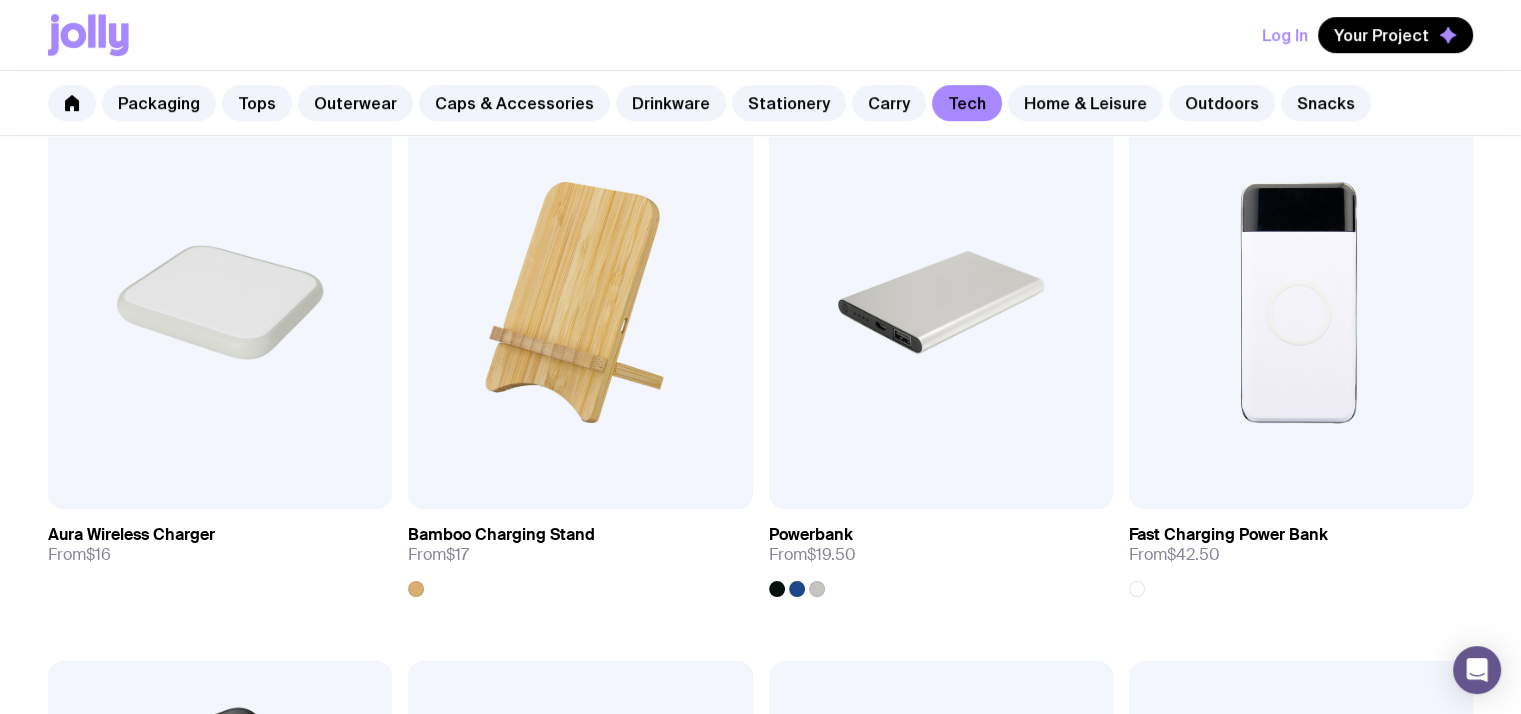 scroll, scrollTop: 988, scrollLeft: 0, axis: vertical 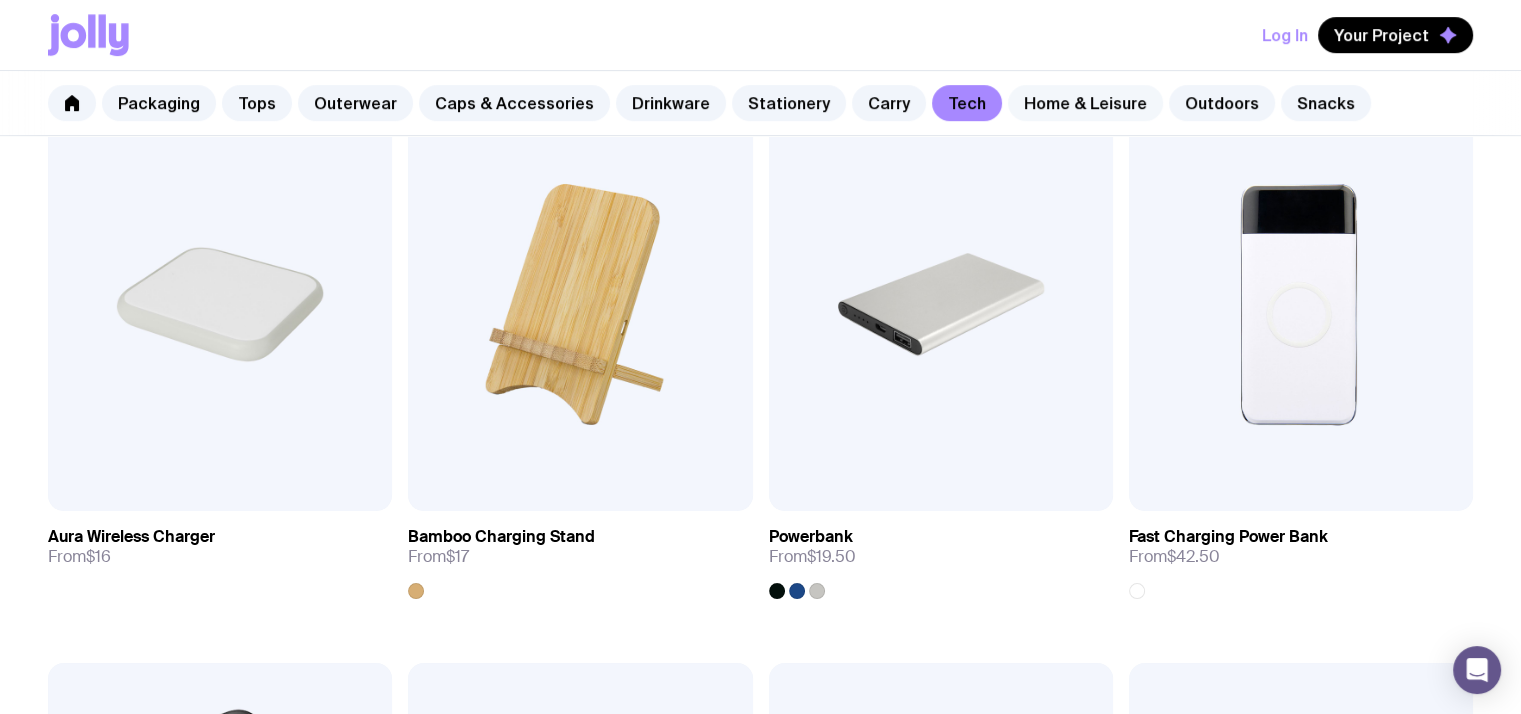 click on "Home & Leisure" at bounding box center [1085, 103] 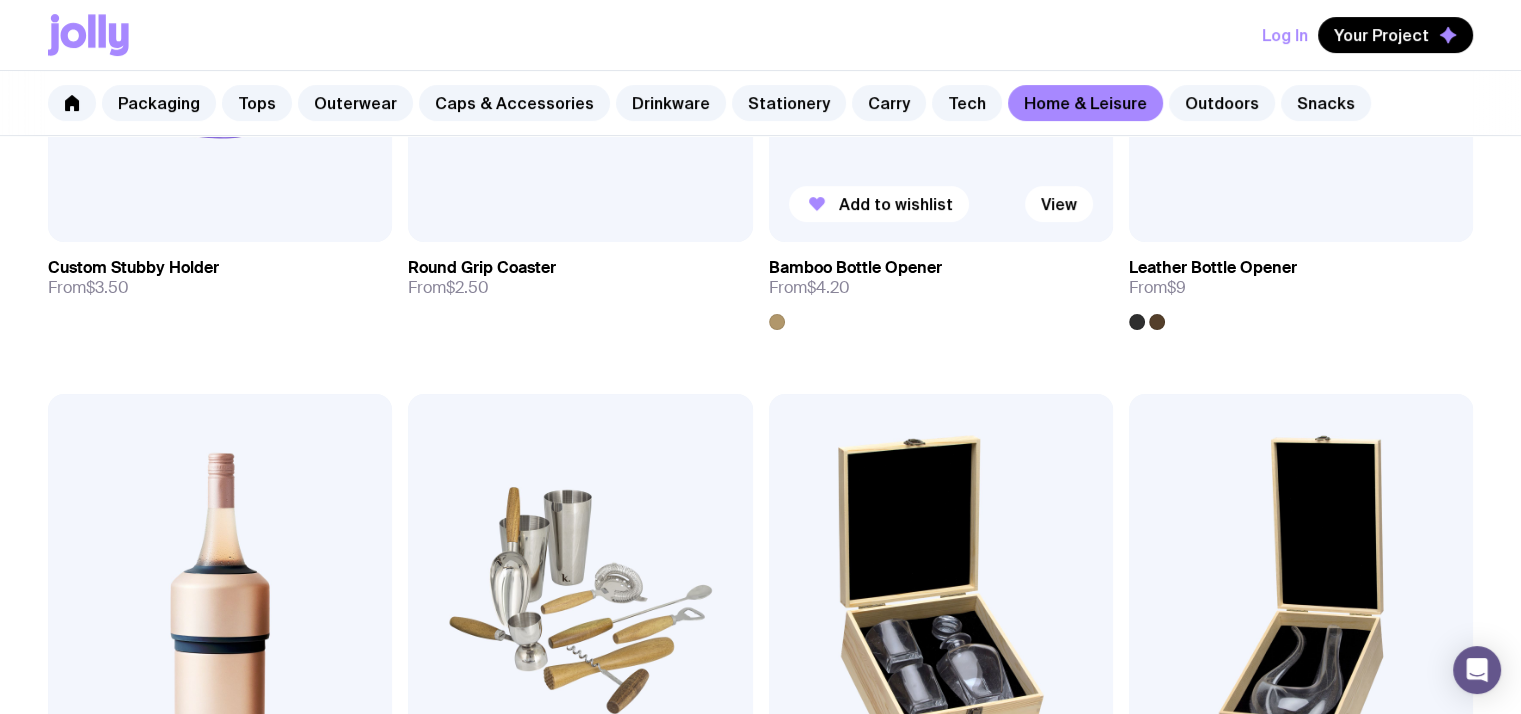 scroll, scrollTop: 662, scrollLeft: 0, axis: vertical 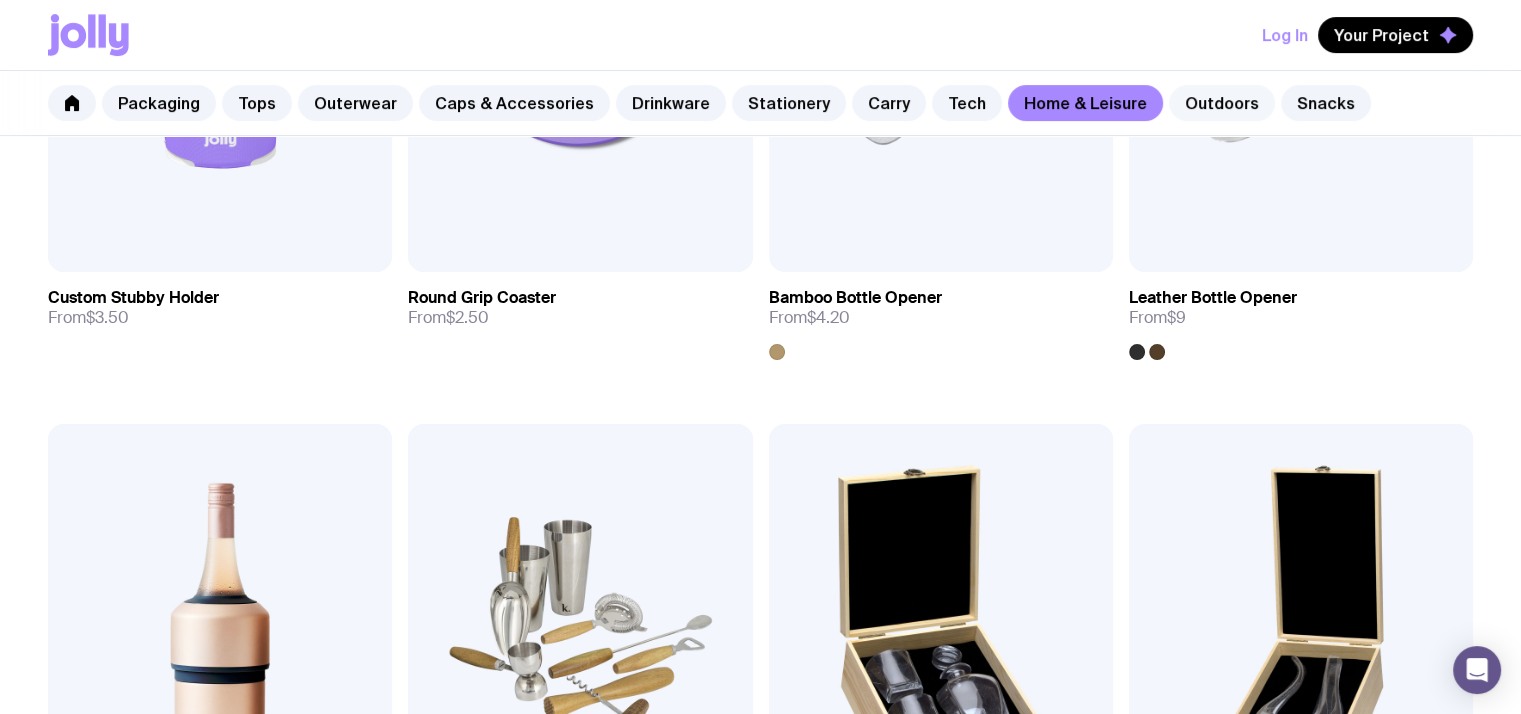click on "Outdoors" at bounding box center [1222, 103] 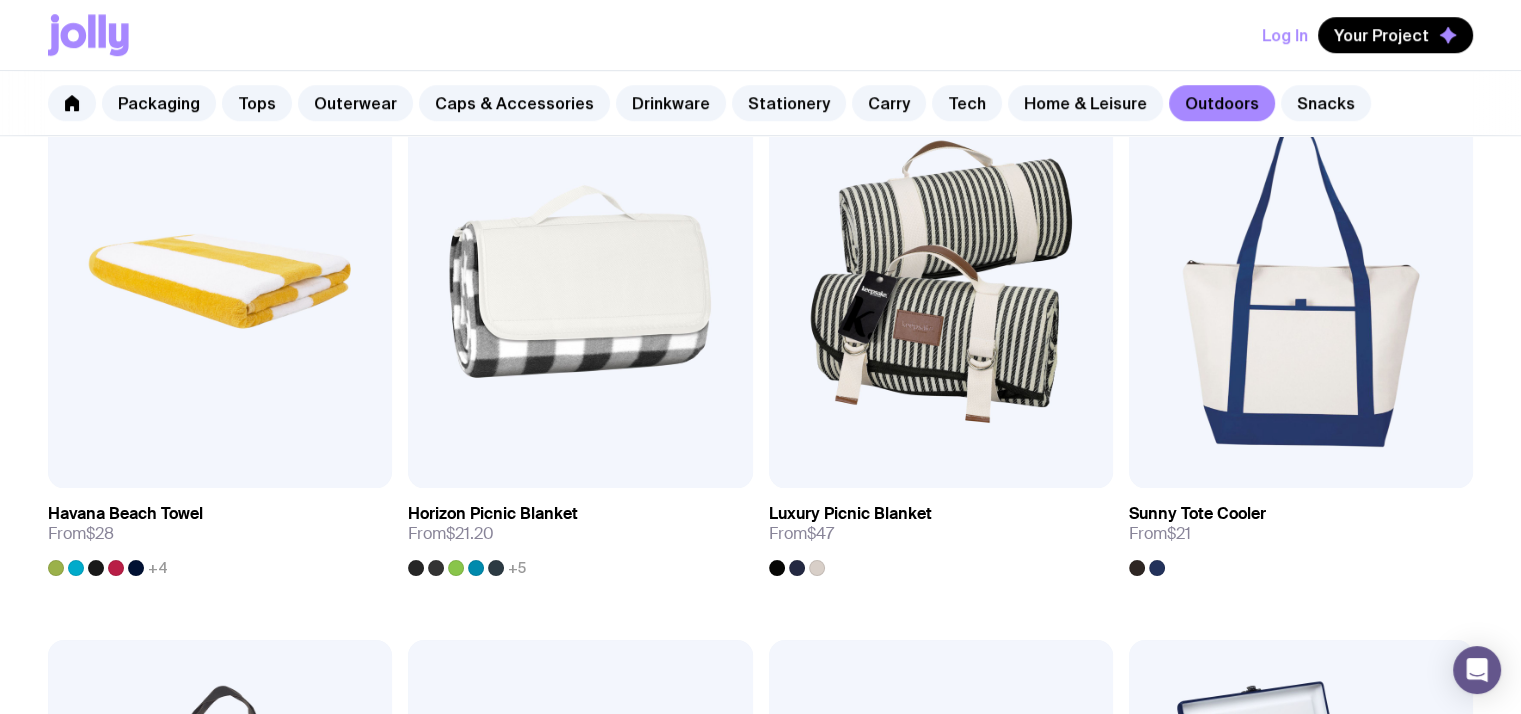 scroll, scrollTop: 1578, scrollLeft: 0, axis: vertical 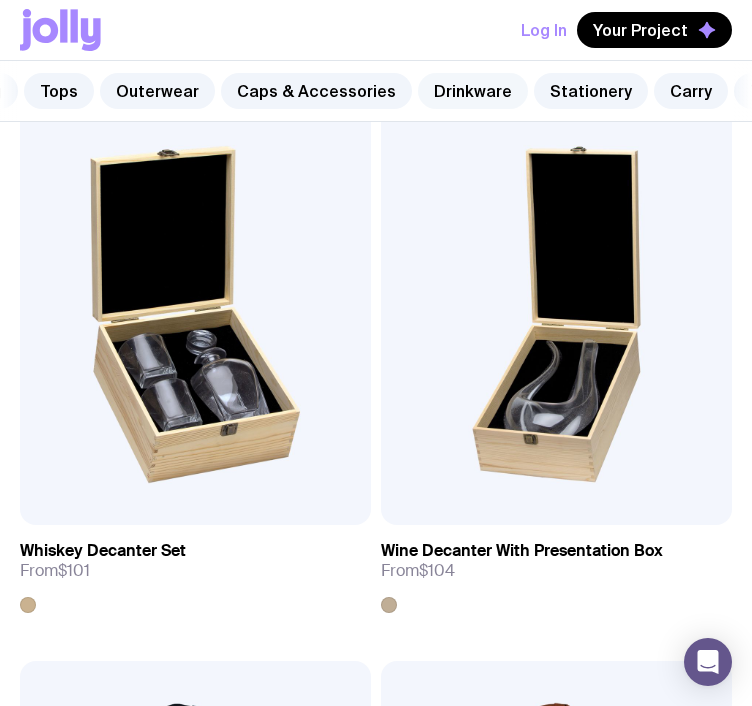 click on "Drinkware" at bounding box center (473, 91) 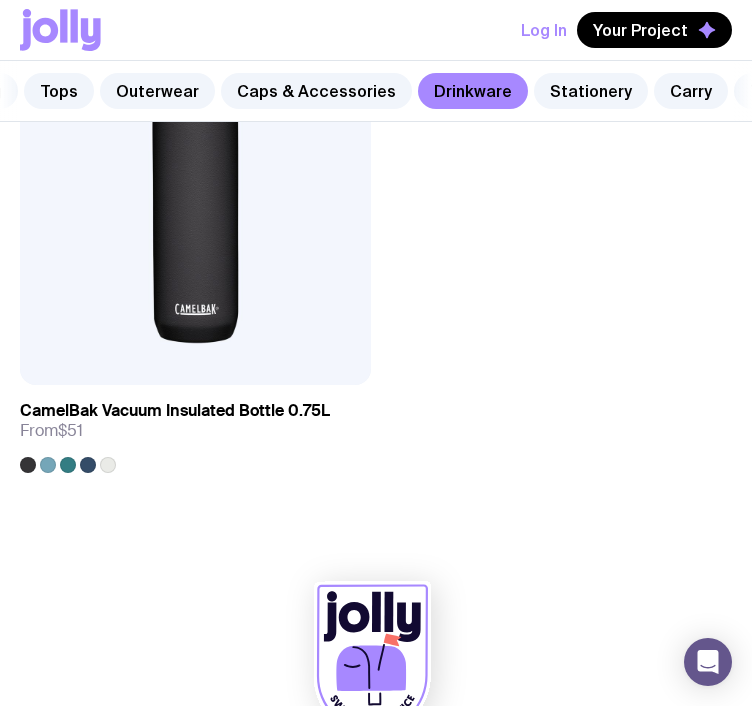 scroll, scrollTop: 6593, scrollLeft: 0, axis: vertical 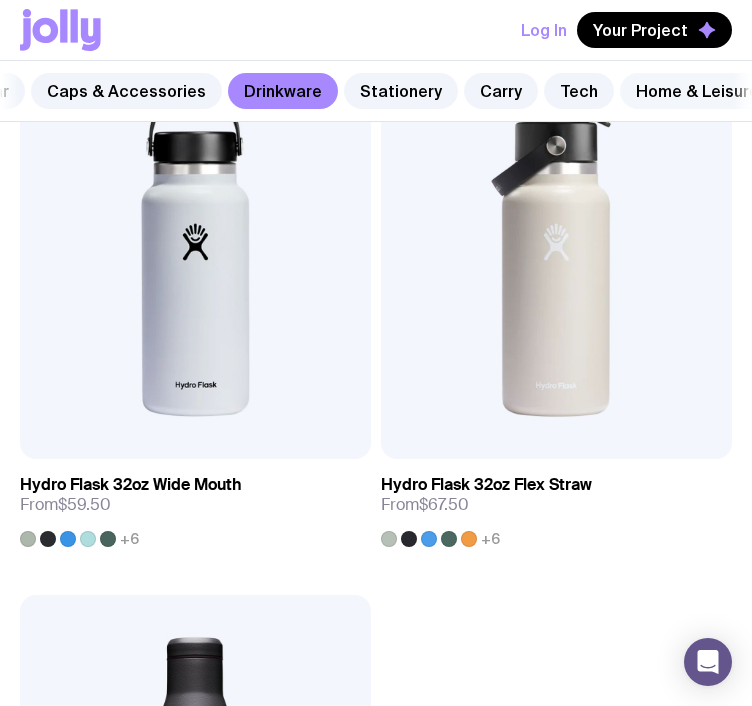 drag, startPoint x: 89, startPoint y: 387, endPoint x: 638, endPoint y: 92, distance: 623.23834 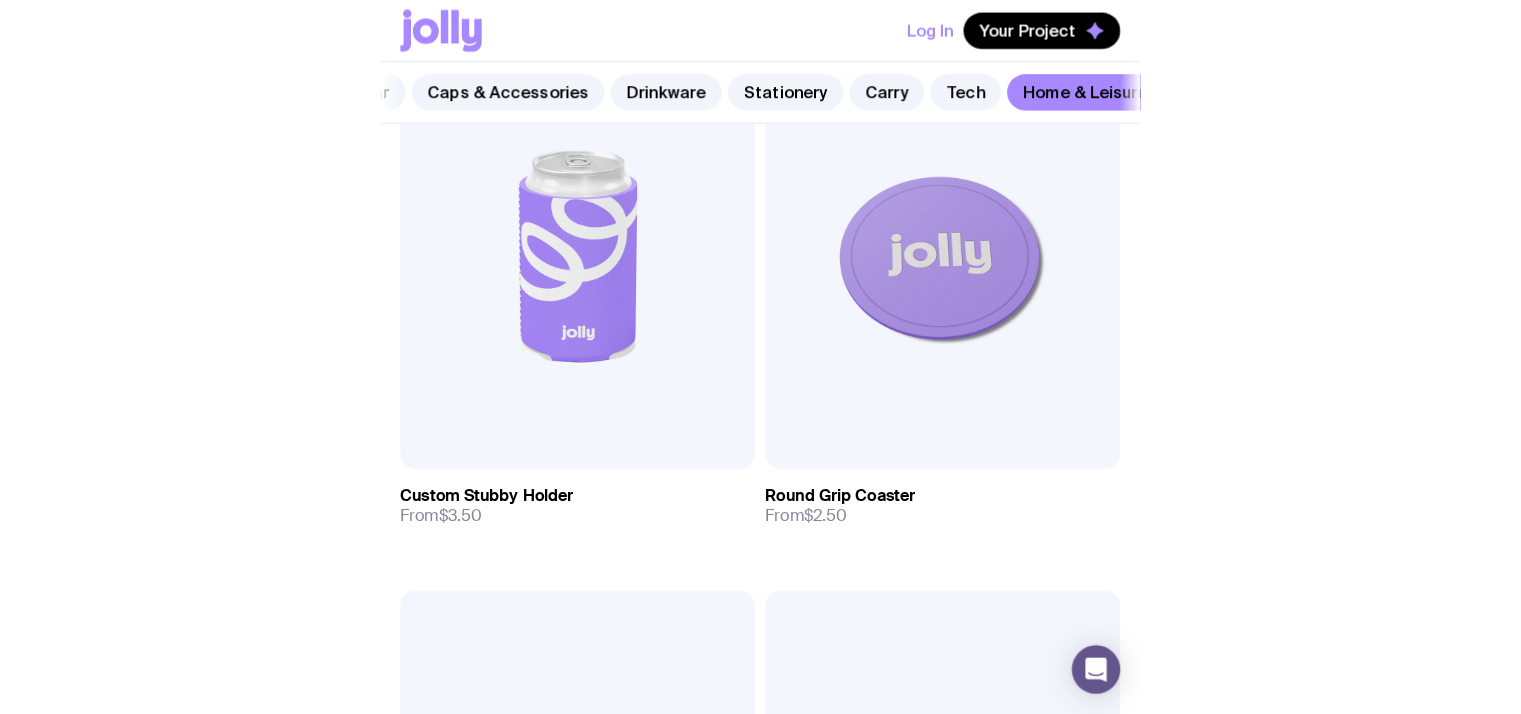 scroll, scrollTop: 304, scrollLeft: 0, axis: vertical 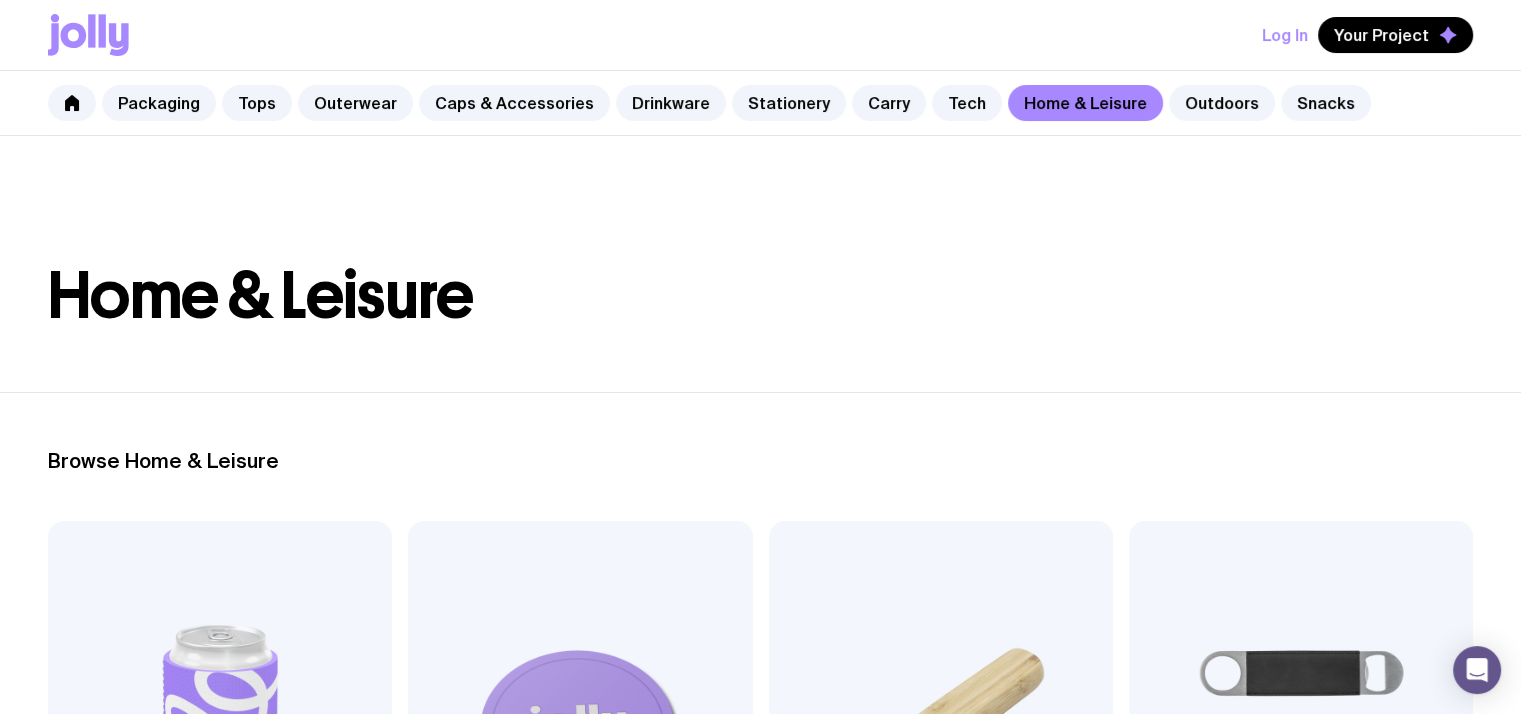 click on "Log In" at bounding box center (1285, 35) 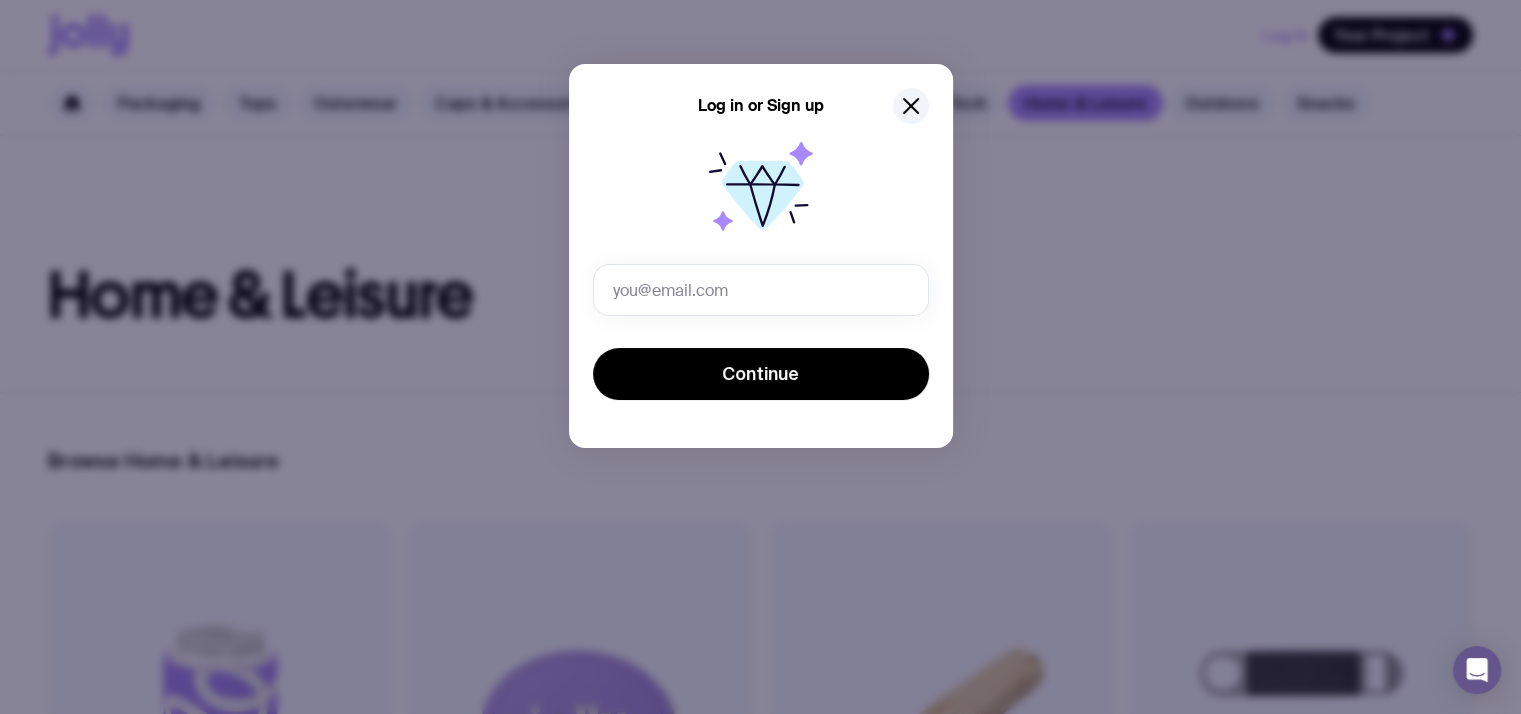 click on "Invalid email Continue" 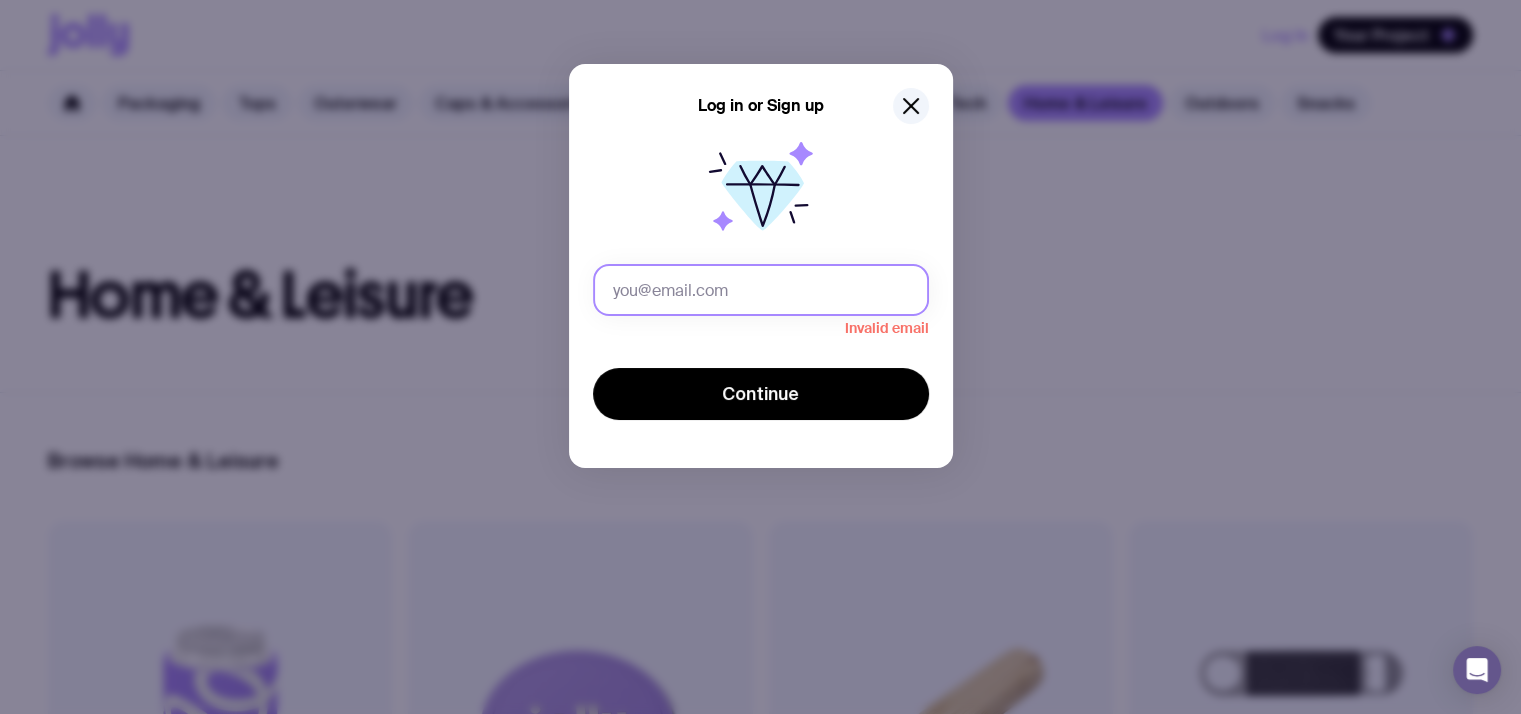 click 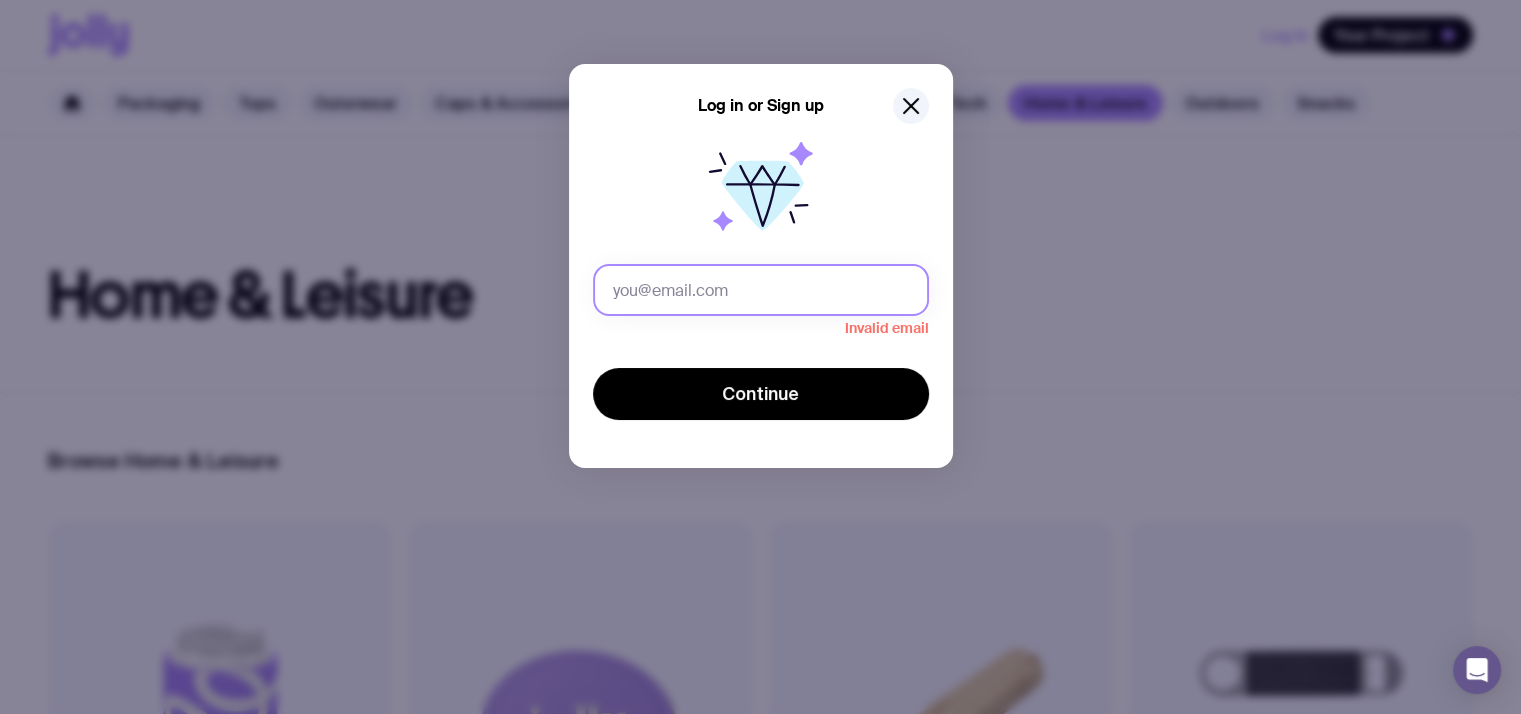 type on "director@[EMAIL]" 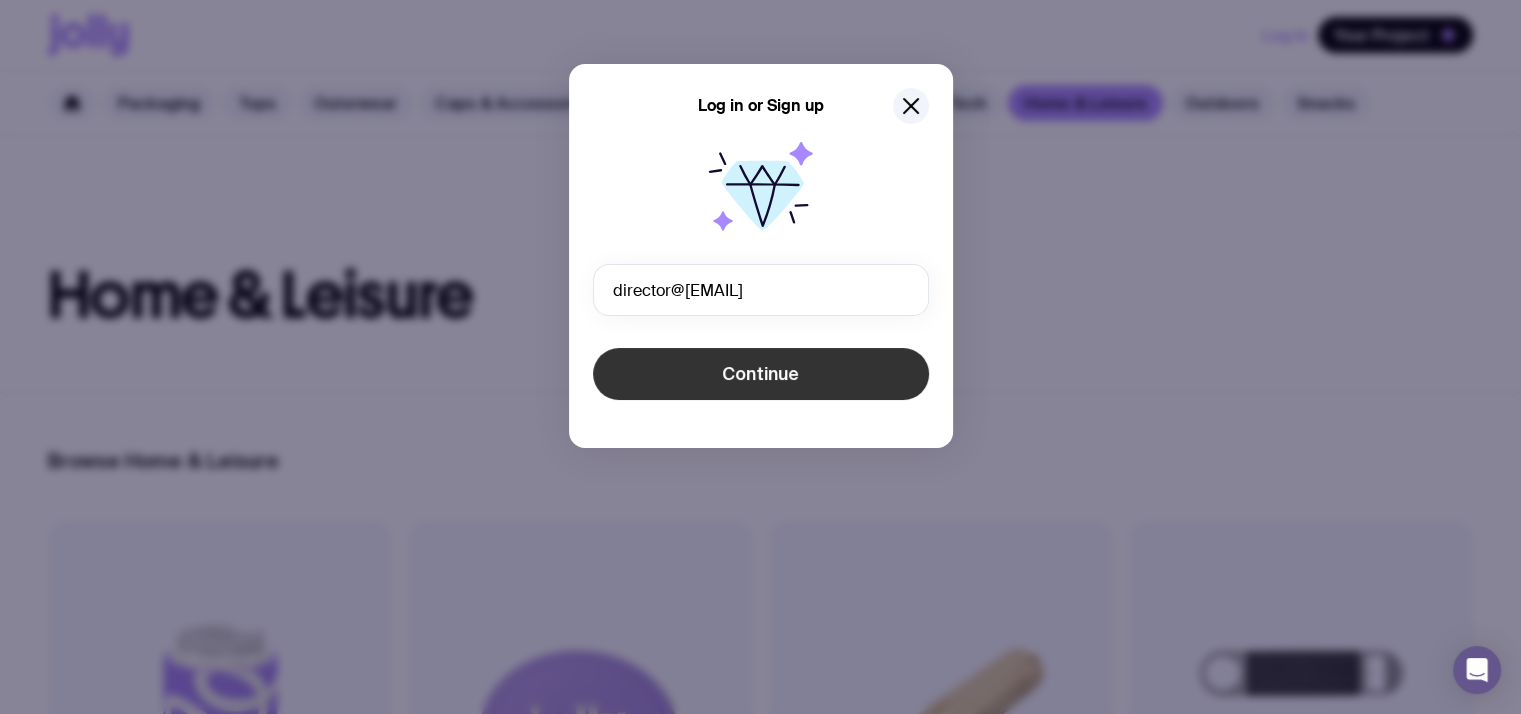 click on "Continue" at bounding box center (761, 374) 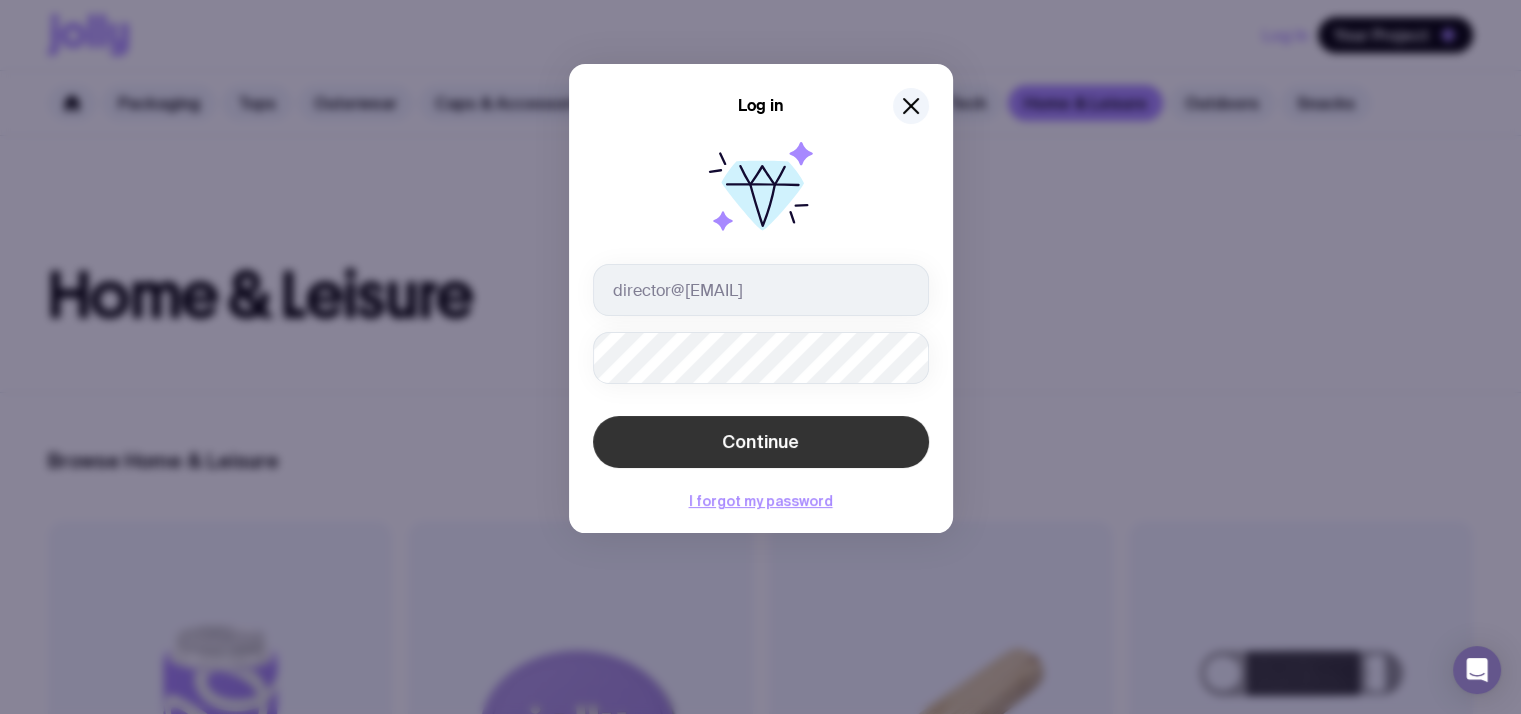 click on "Continue" 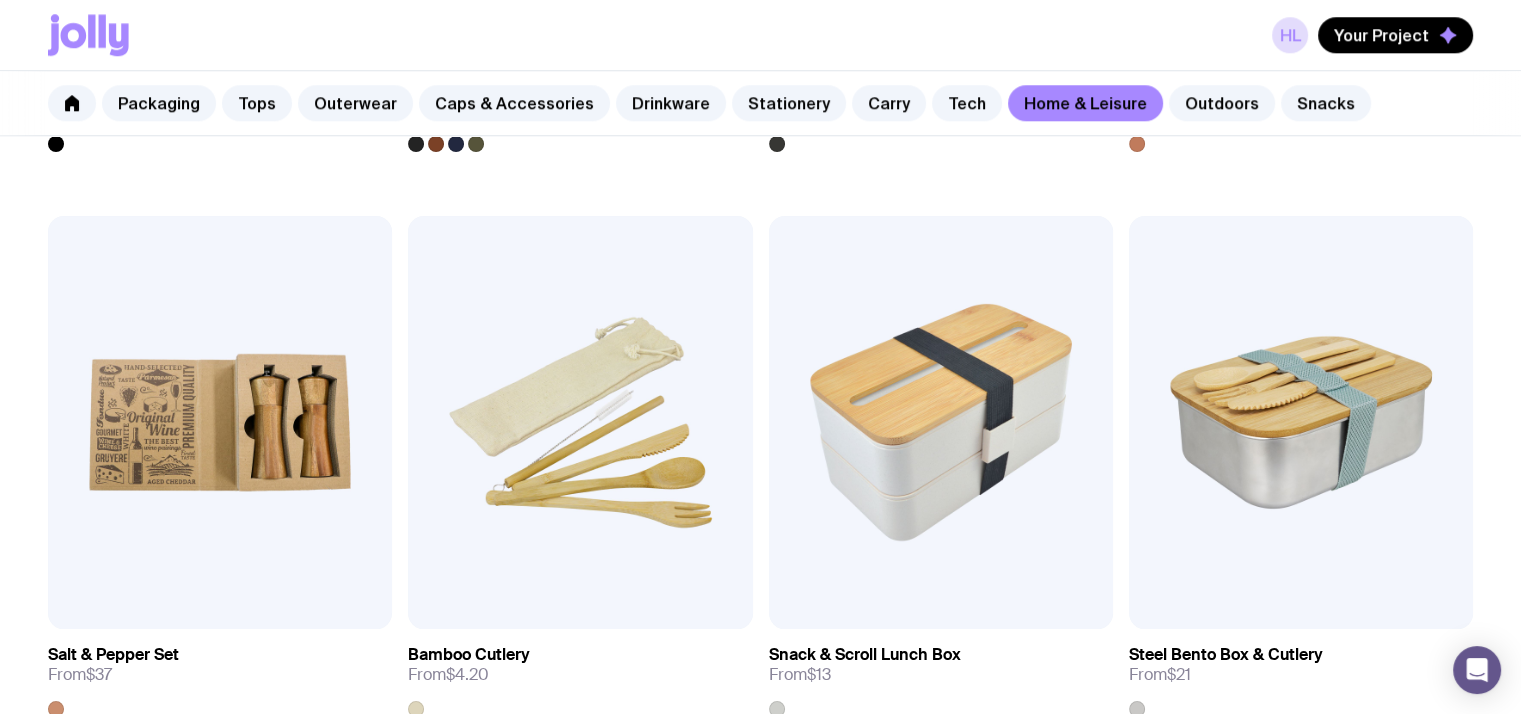 scroll, scrollTop: 2000, scrollLeft: 0, axis: vertical 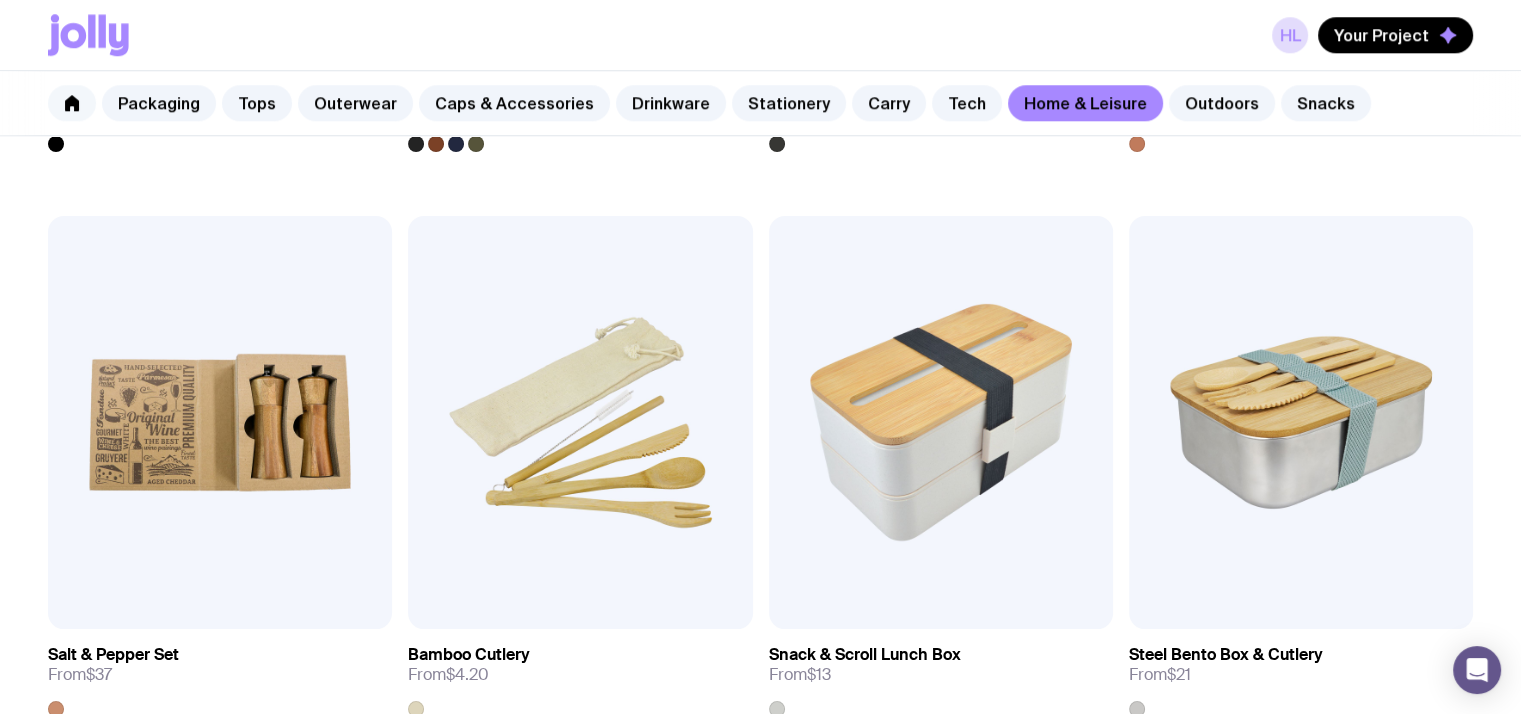 click at bounding box center (72, 103) 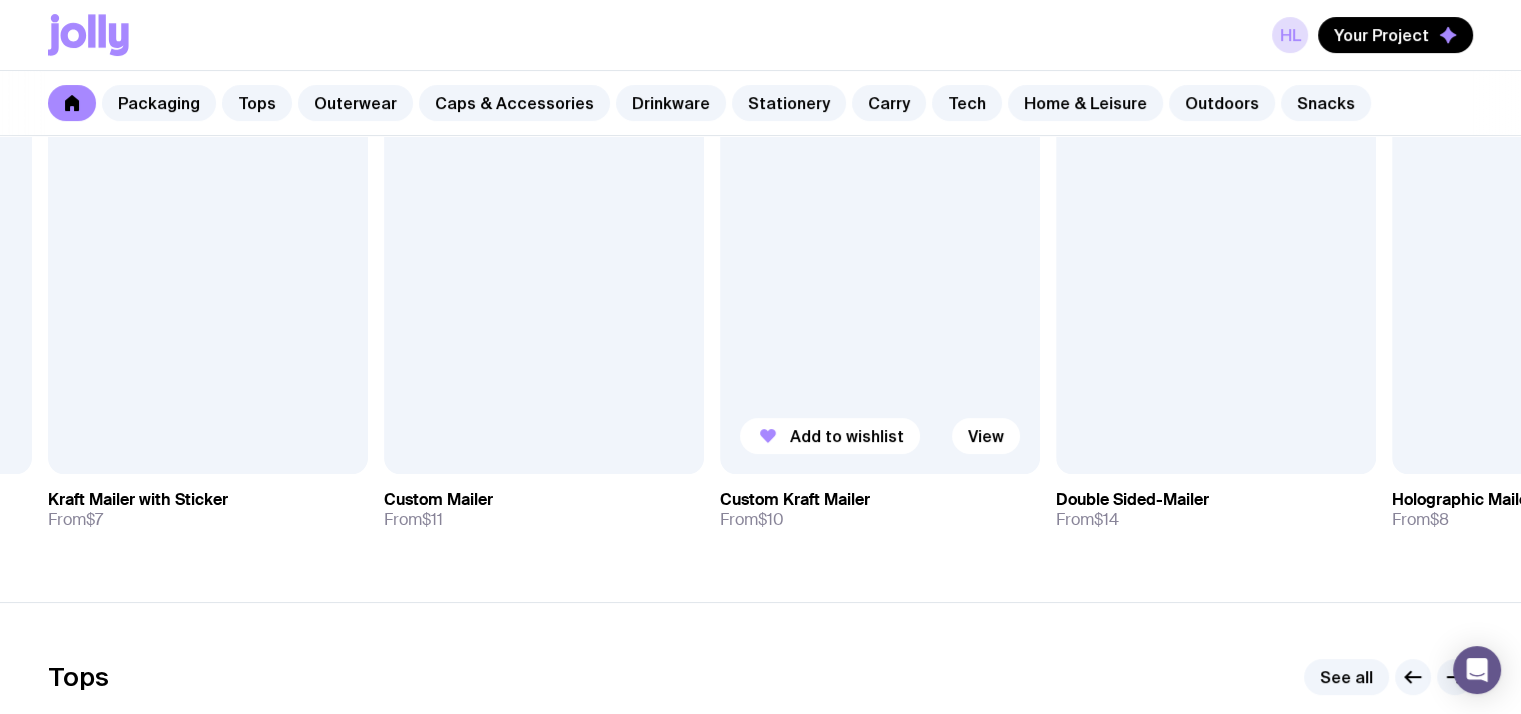 scroll, scrollTop: 464, scrollLeft: 0, axis: vertical 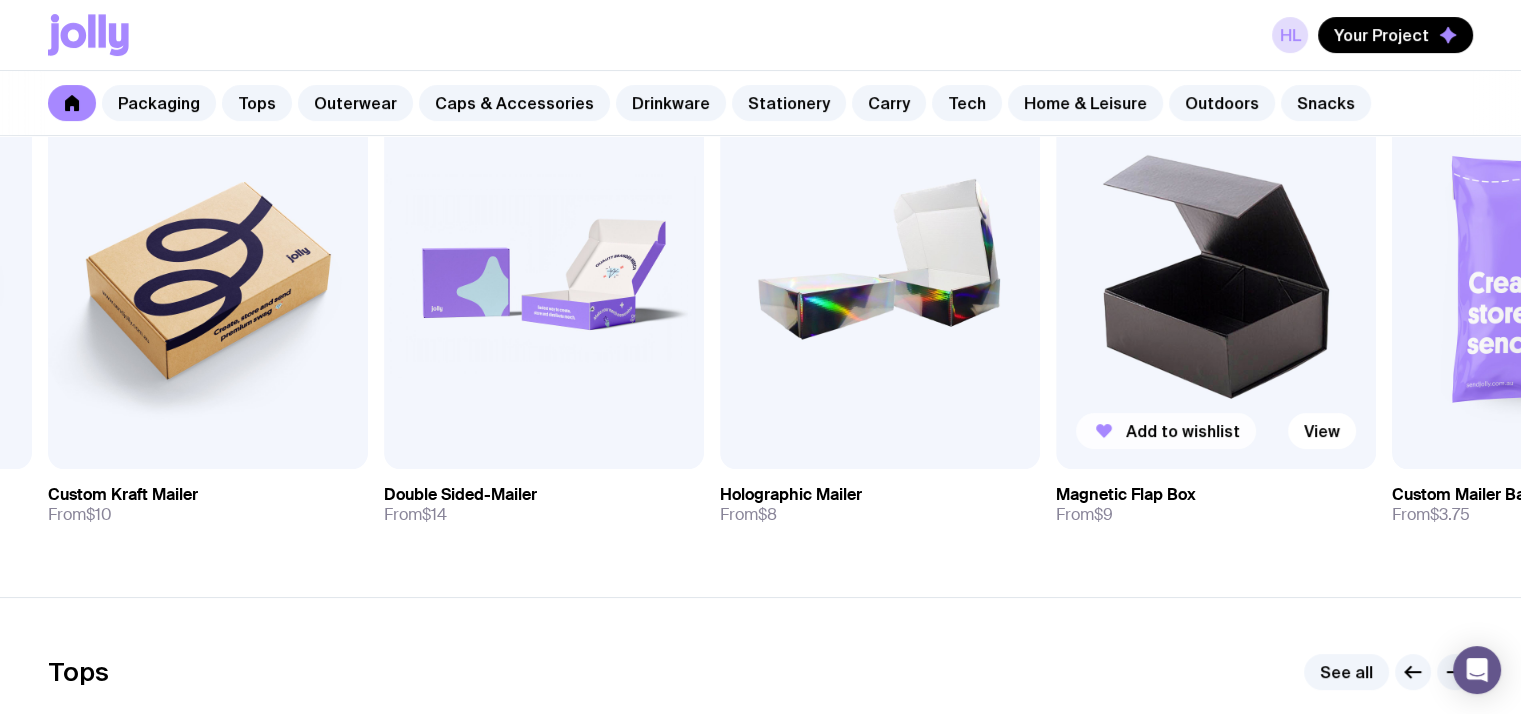 click on "Add to wishlist" 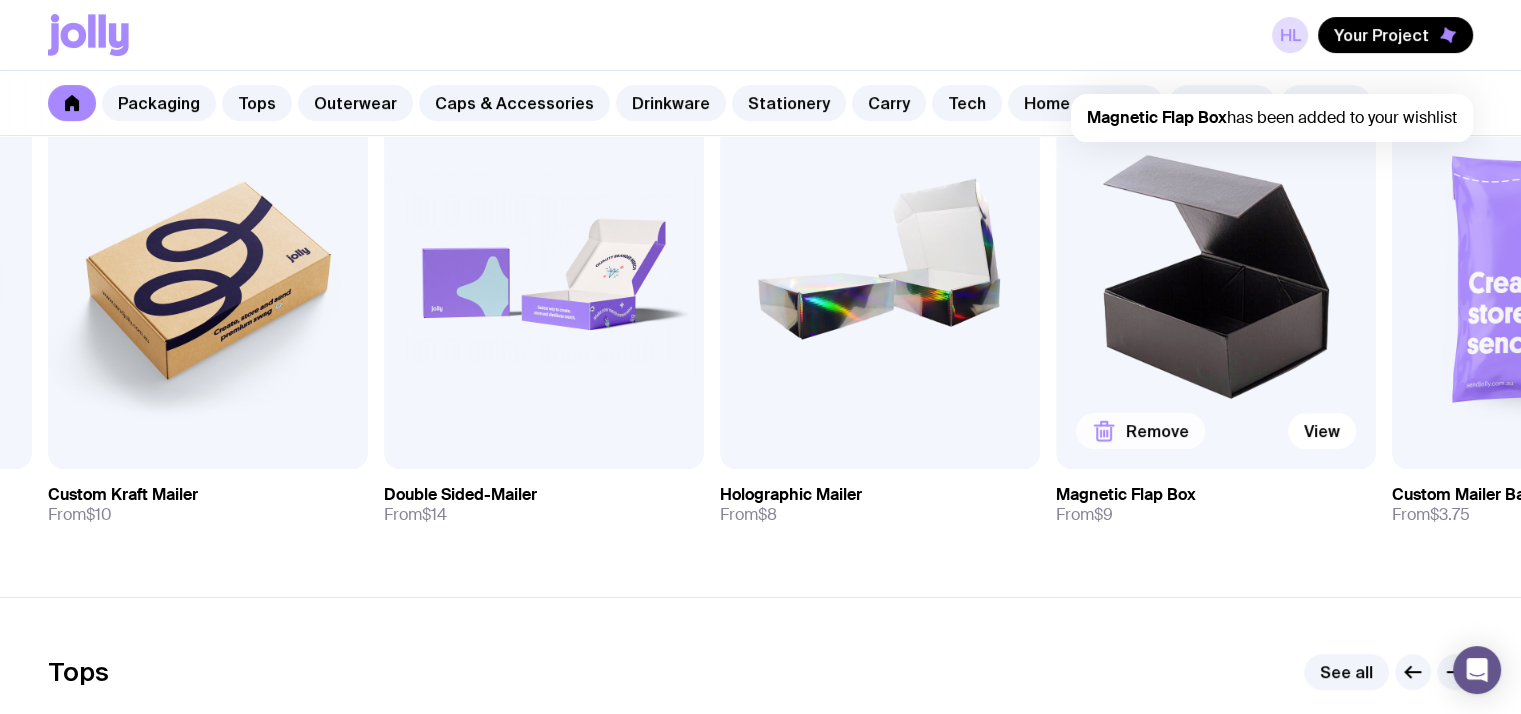 scroll, scrollTop: 0, scrollLeft: 0, axis: both 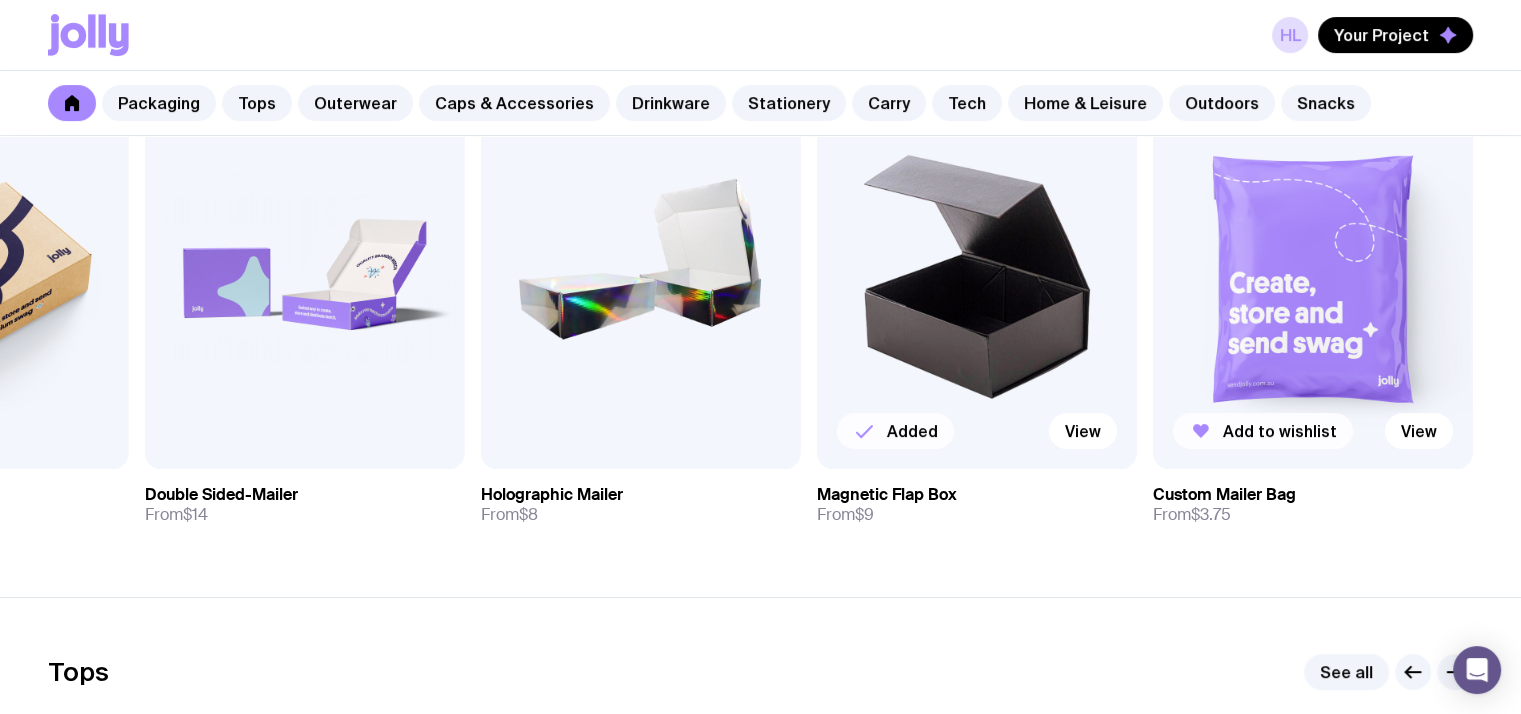 click on "Add to wishlist" 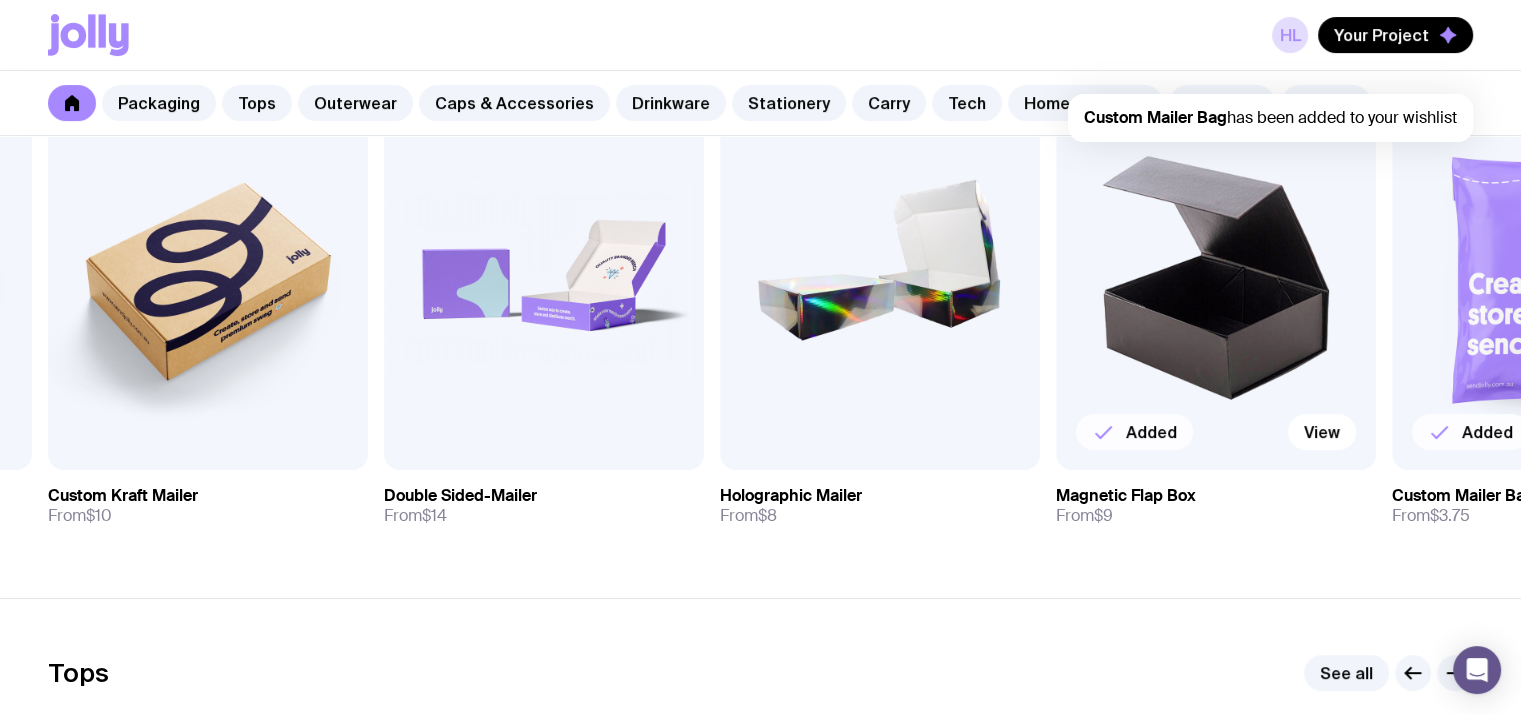 scroll, scrollTop: 462, scrollLeft: 0, axis: vertical 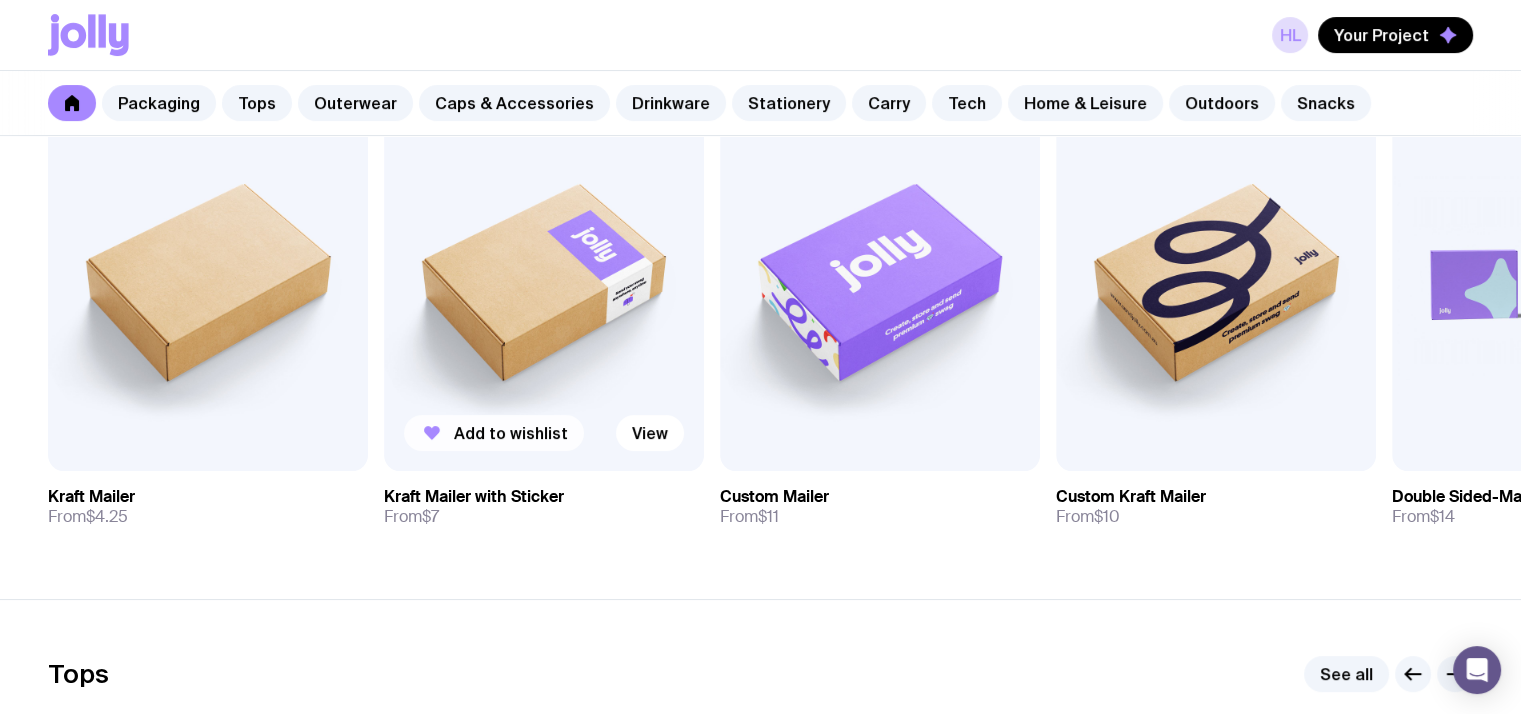 click 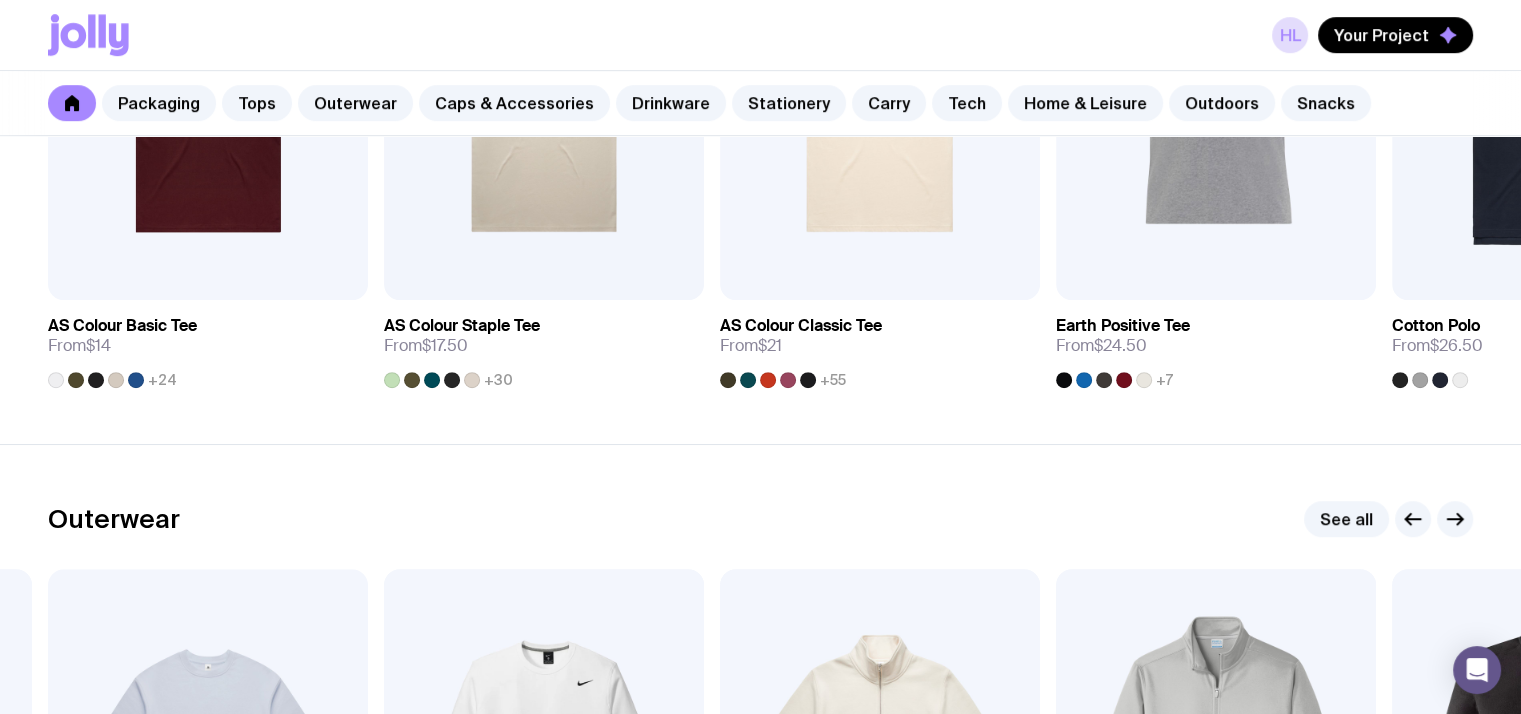 scroll, scrollTop: 1268, scrollLeft: 0, axis: vertical 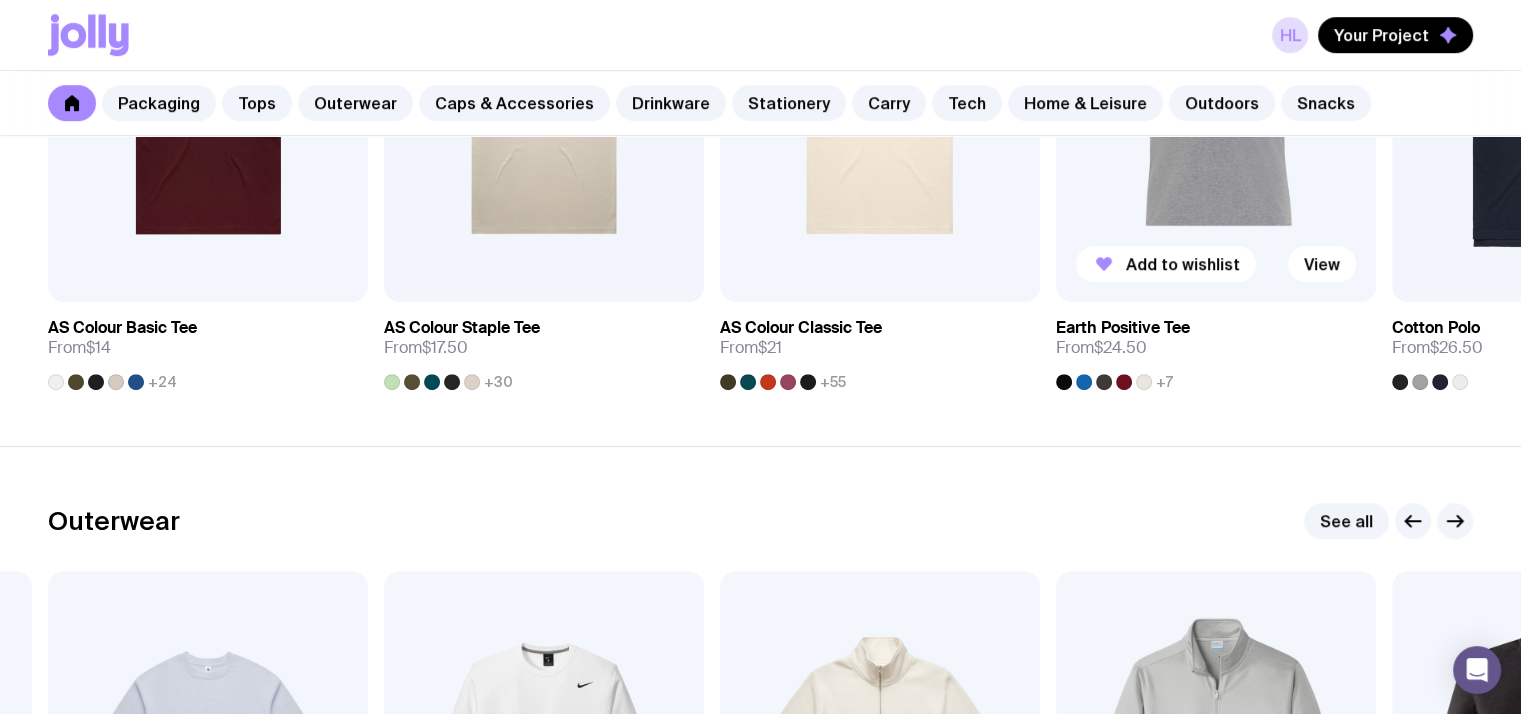 click 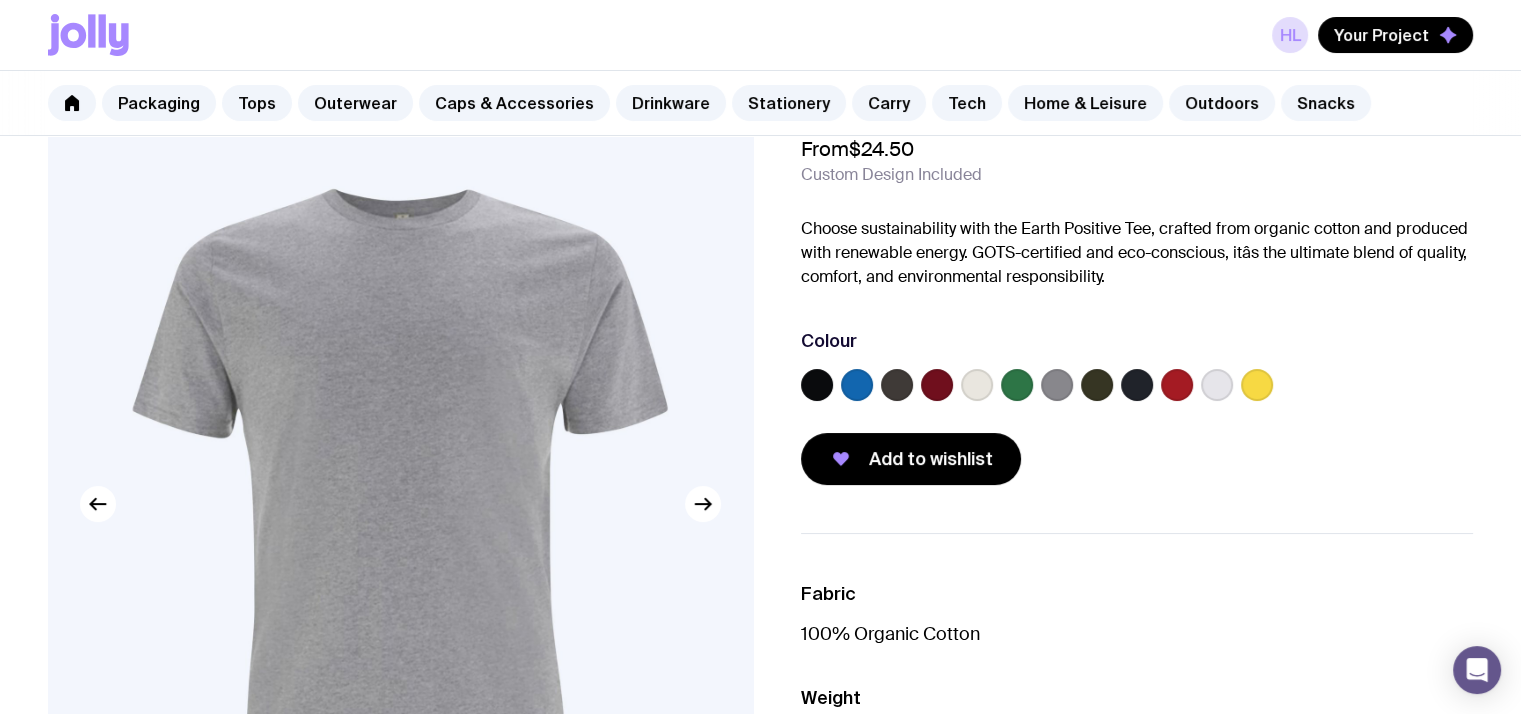 scroll, scrollTop: 84, scrollLeft: 0, axis: vertical 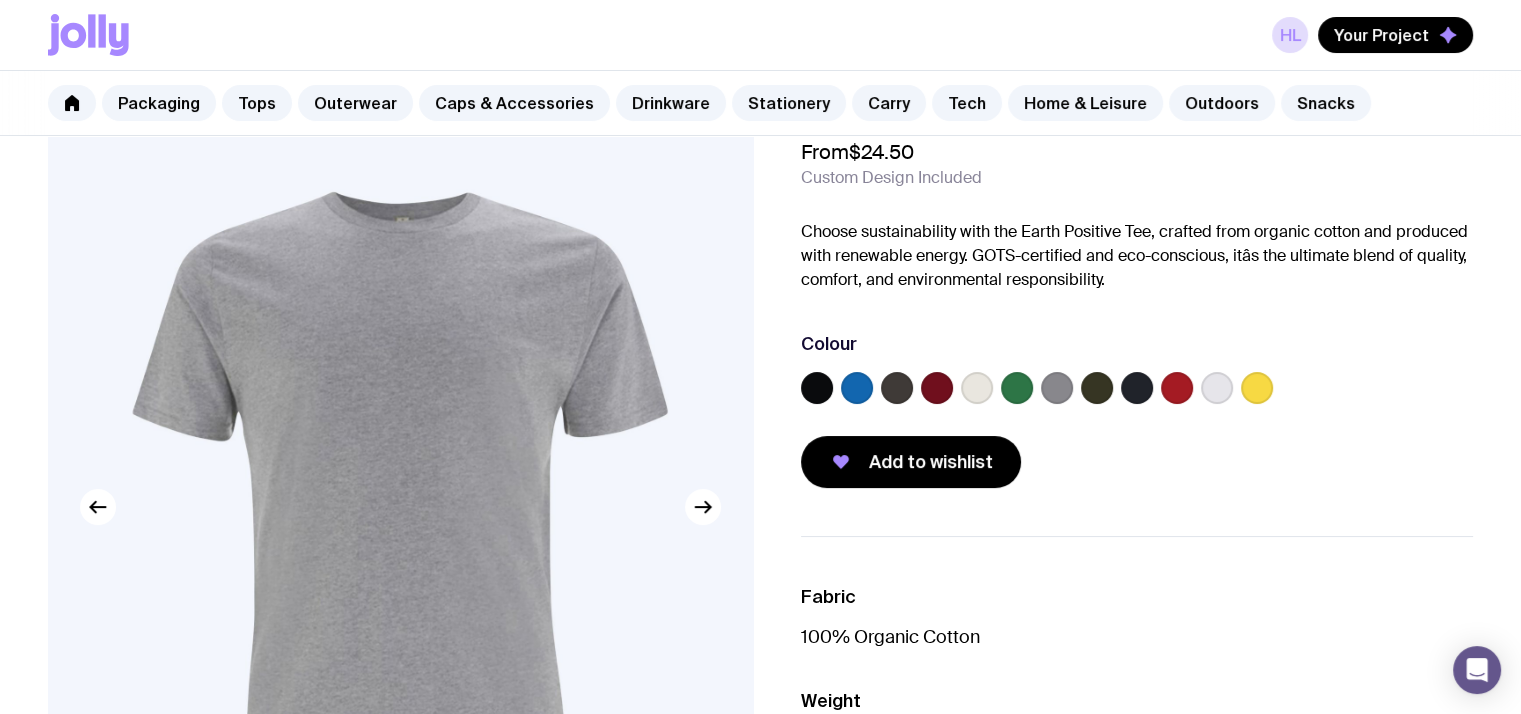 click 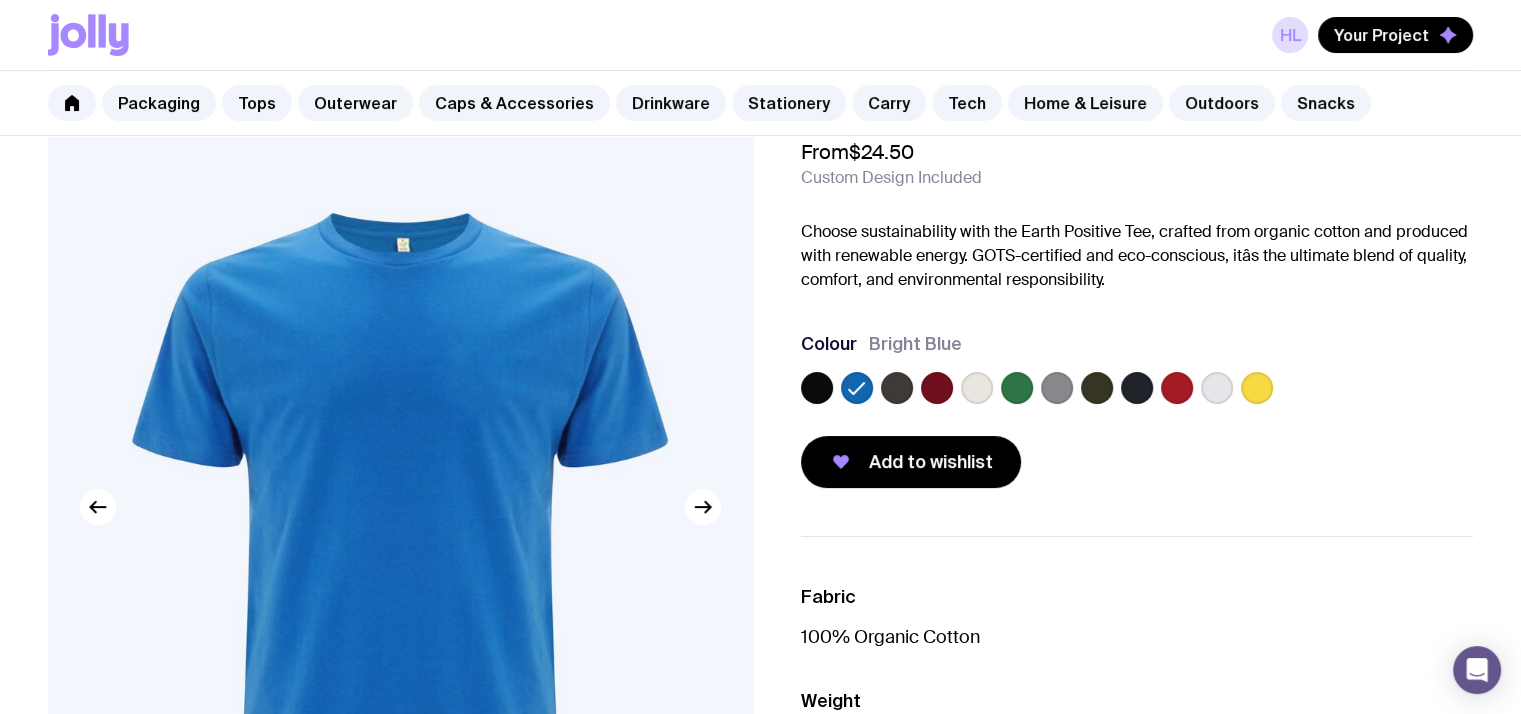 drag, startPoint x: 1131, startPoint y: 389, endPoint x: 1146, endPoint y: 405, distance: 21.931713 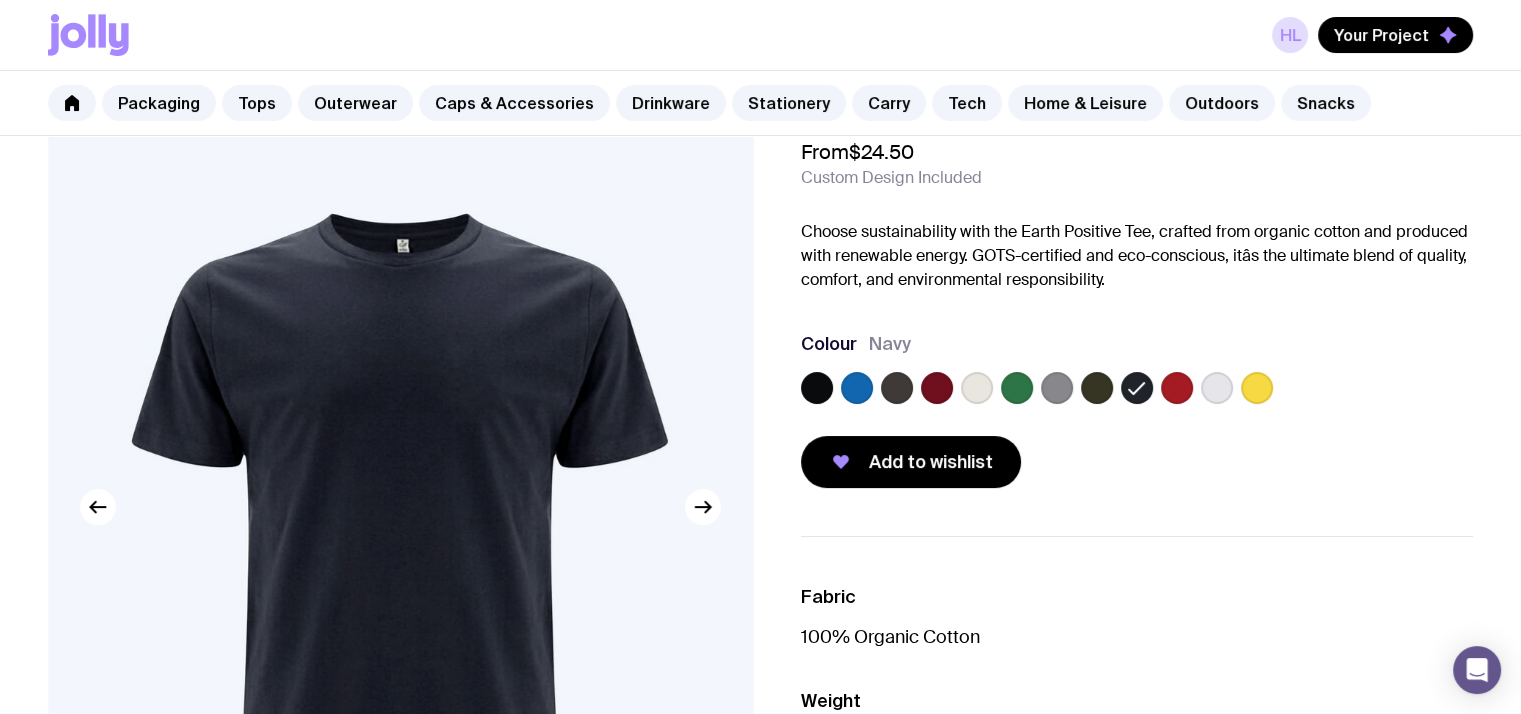 click 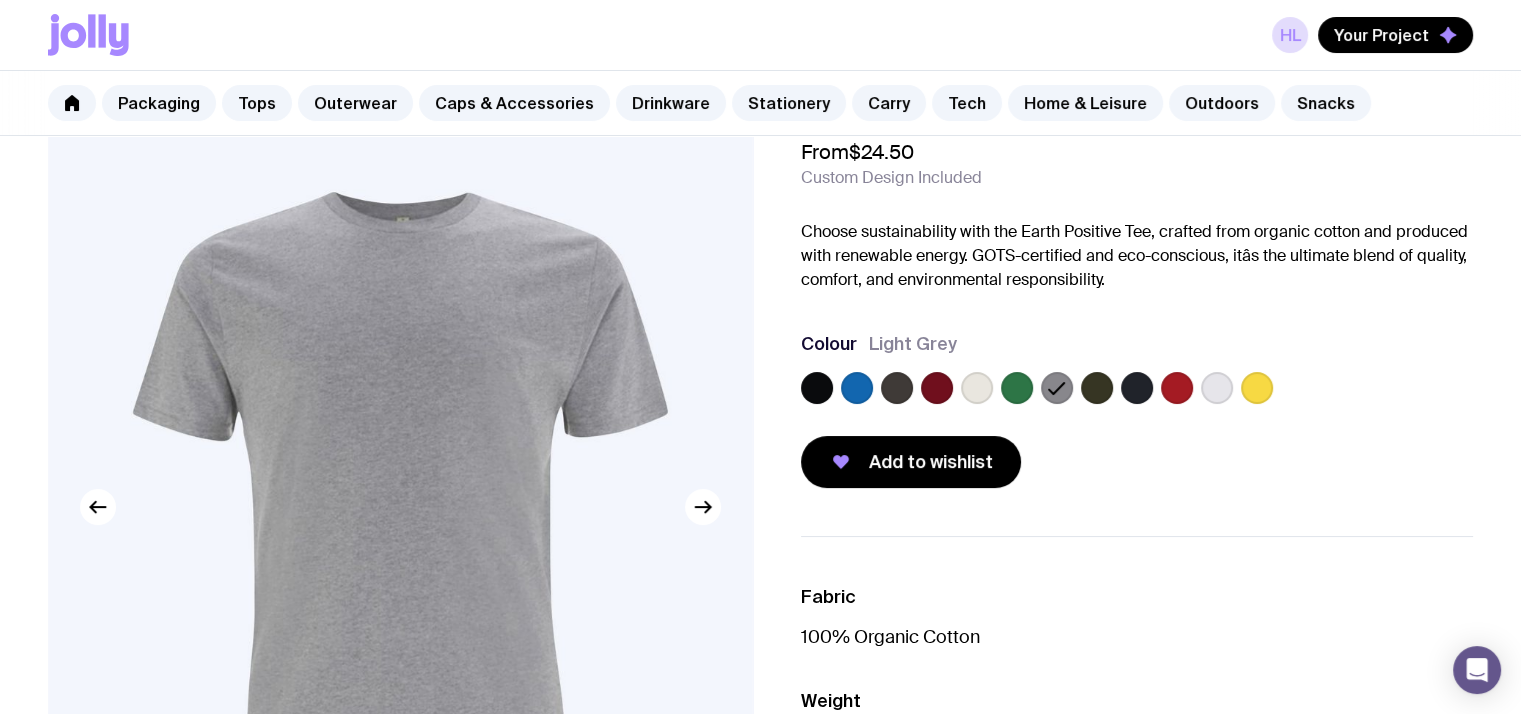 click 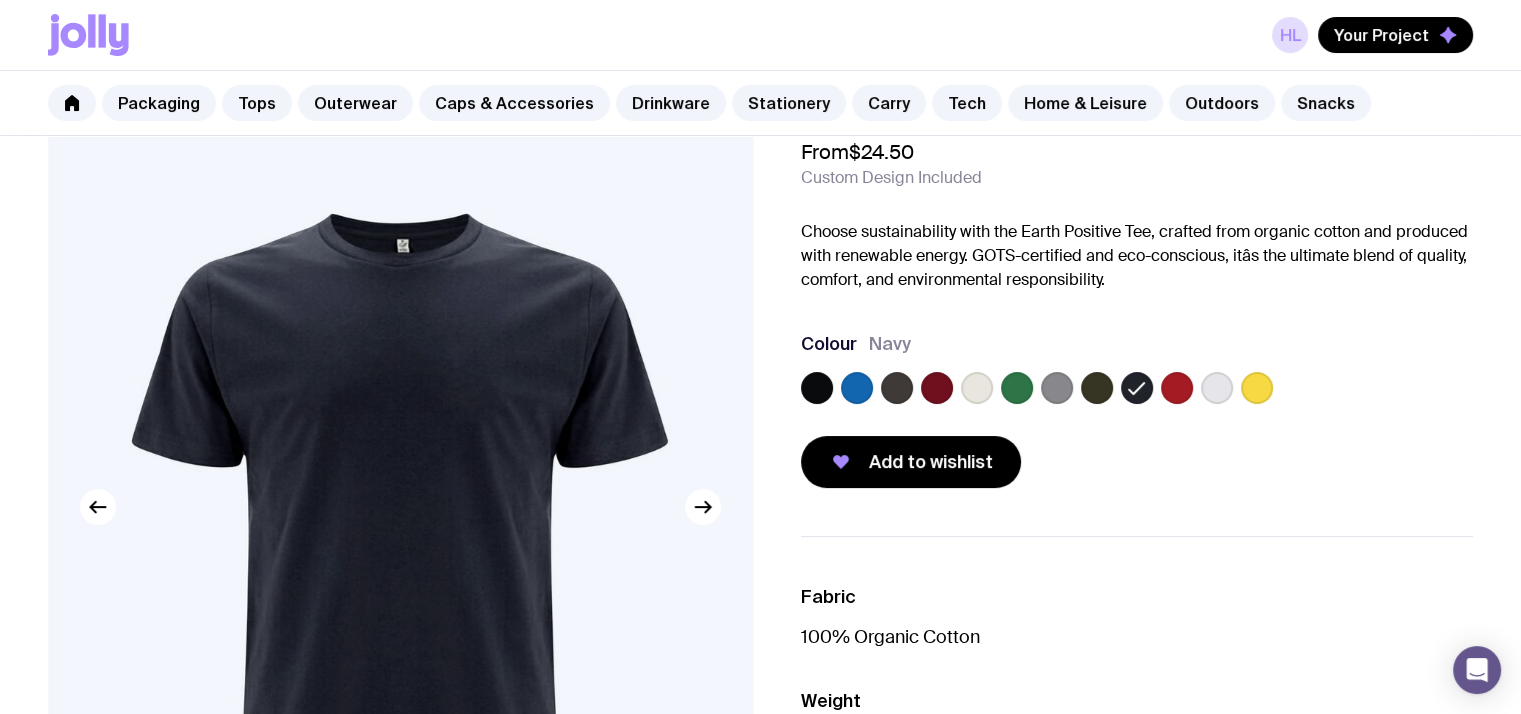 click 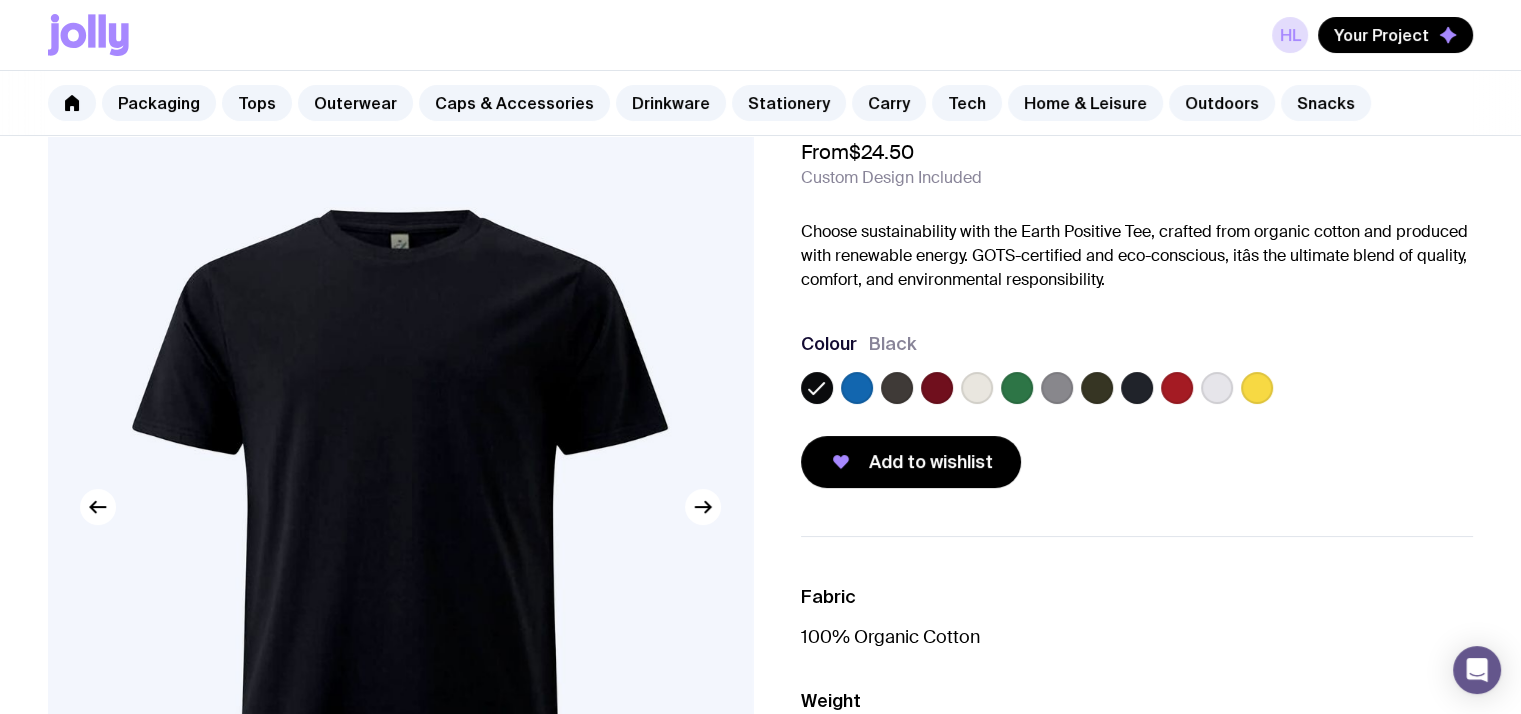 click 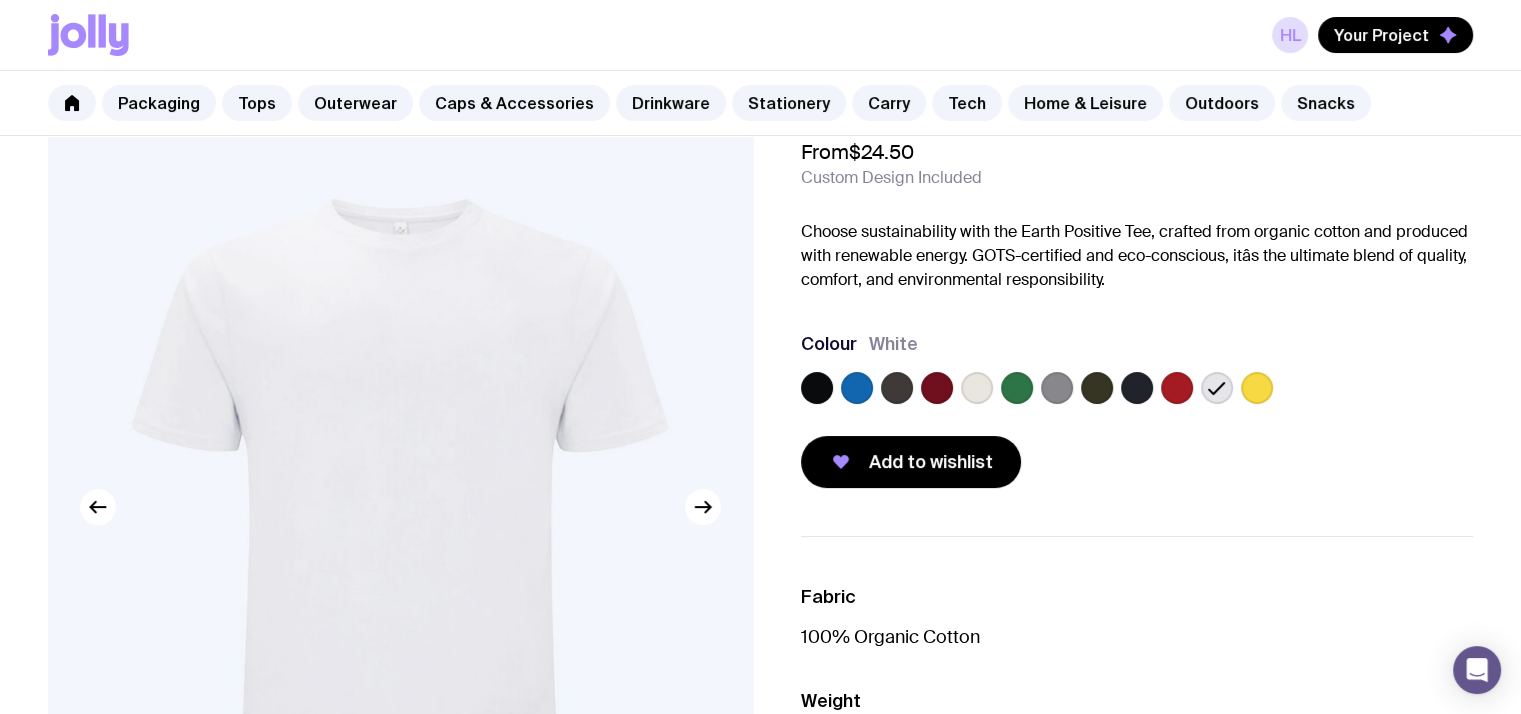click 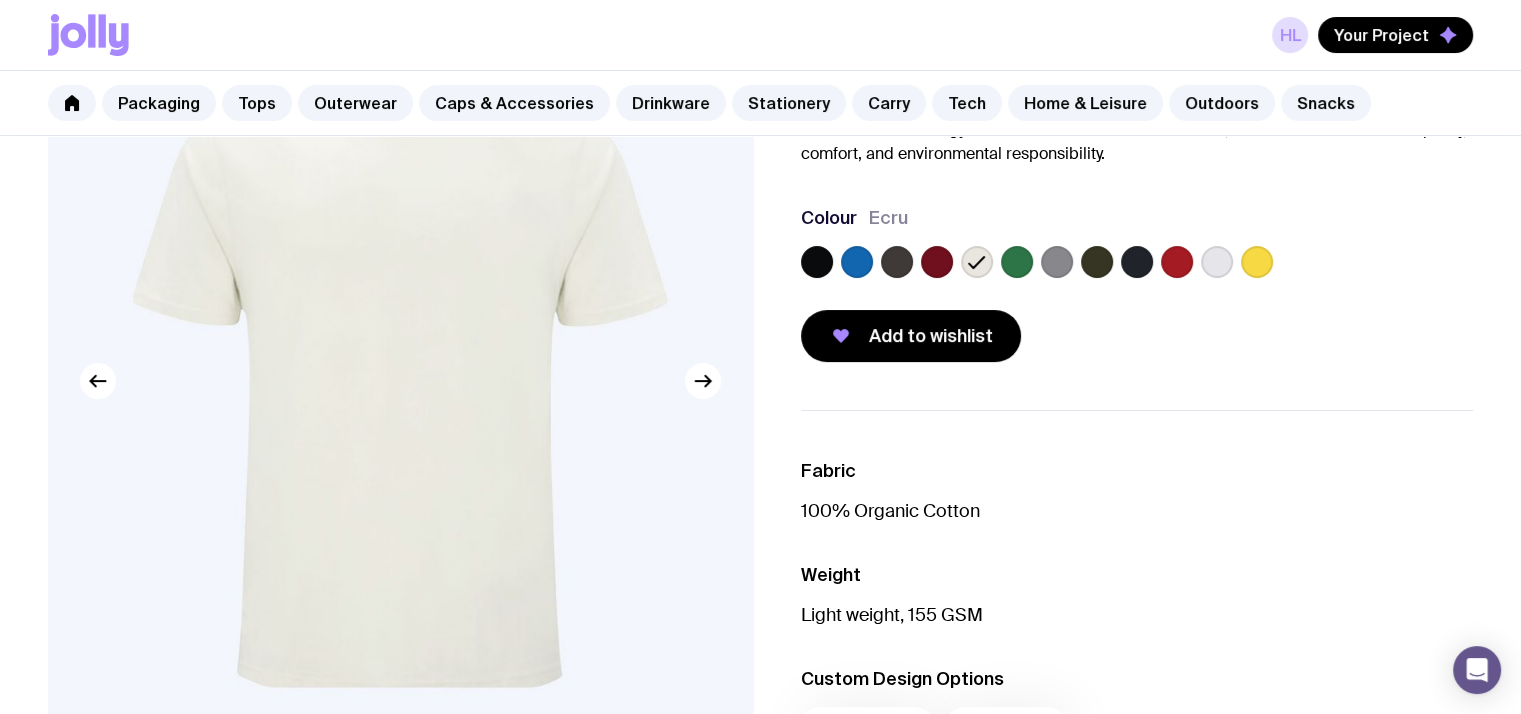 scroll, scrollTop: 234, scrollLeft: 0, axis: vertical 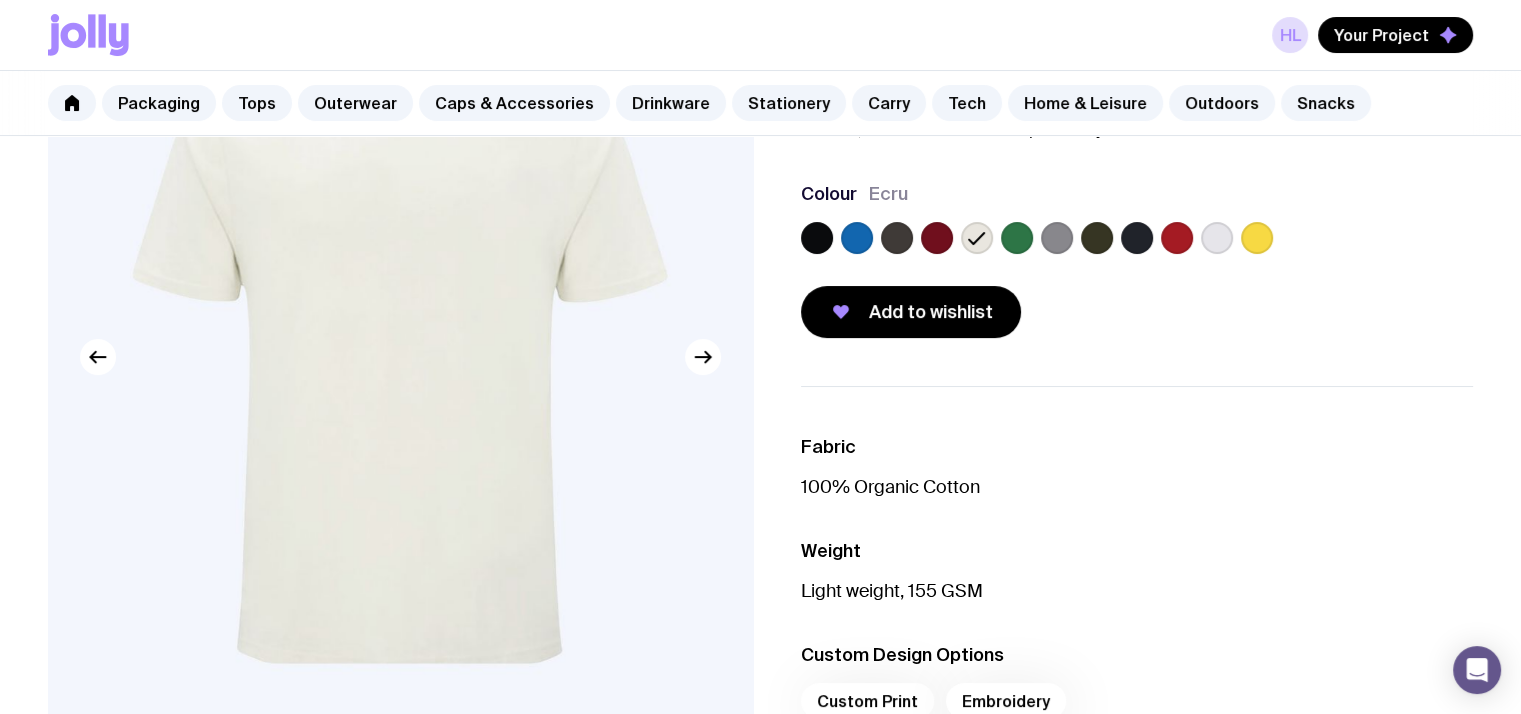 click 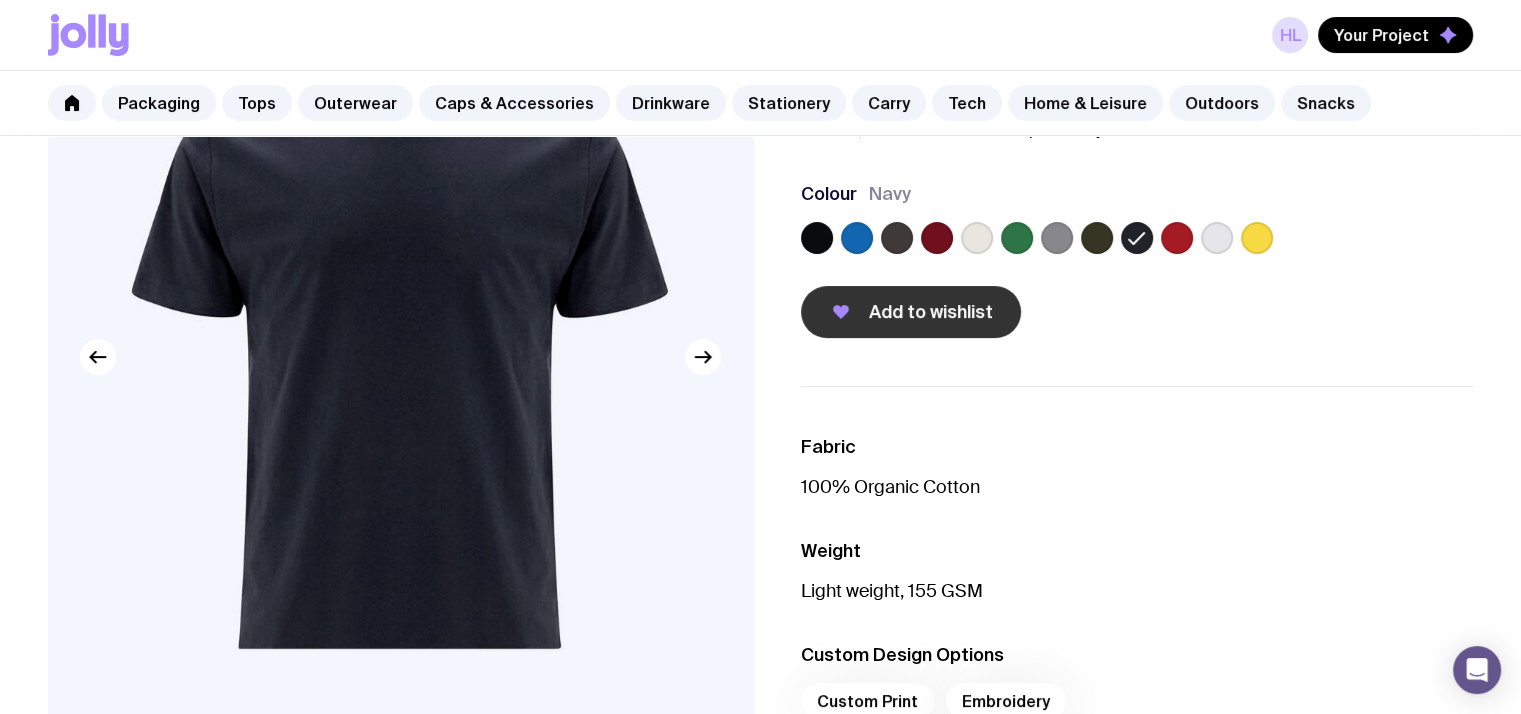 click on "Add to wishlist" 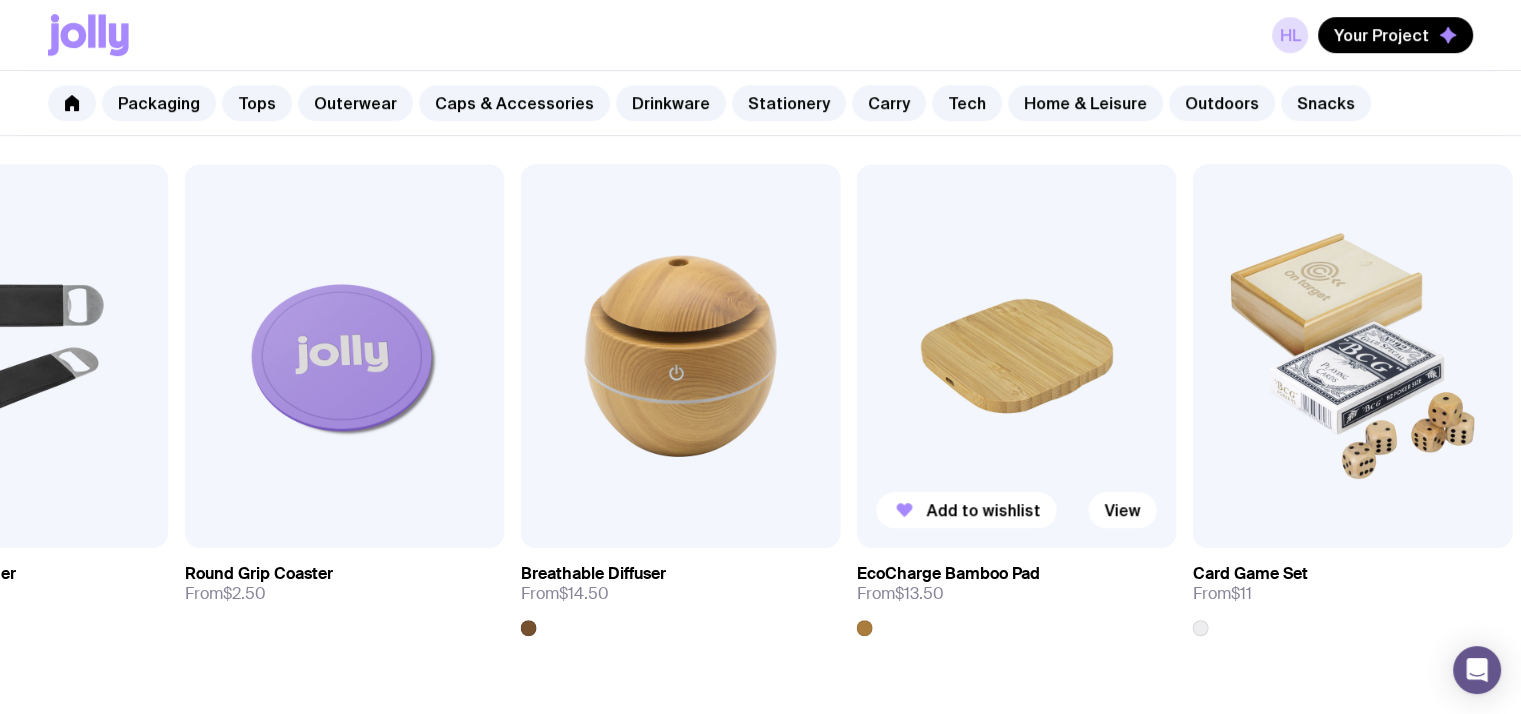 scroll, scrollTop: 1197, scrollLeft: 0, axis: vertical 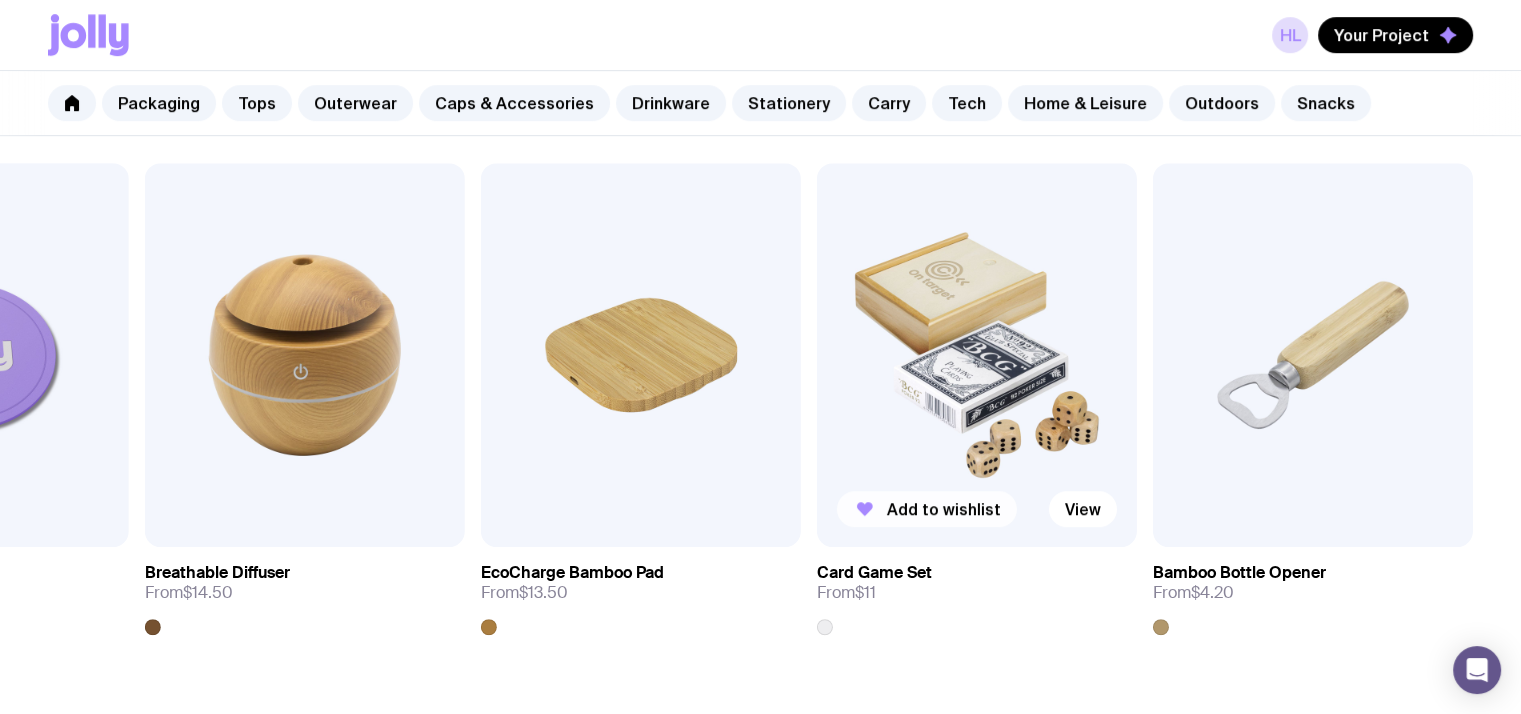 click on "Add to wishlist" 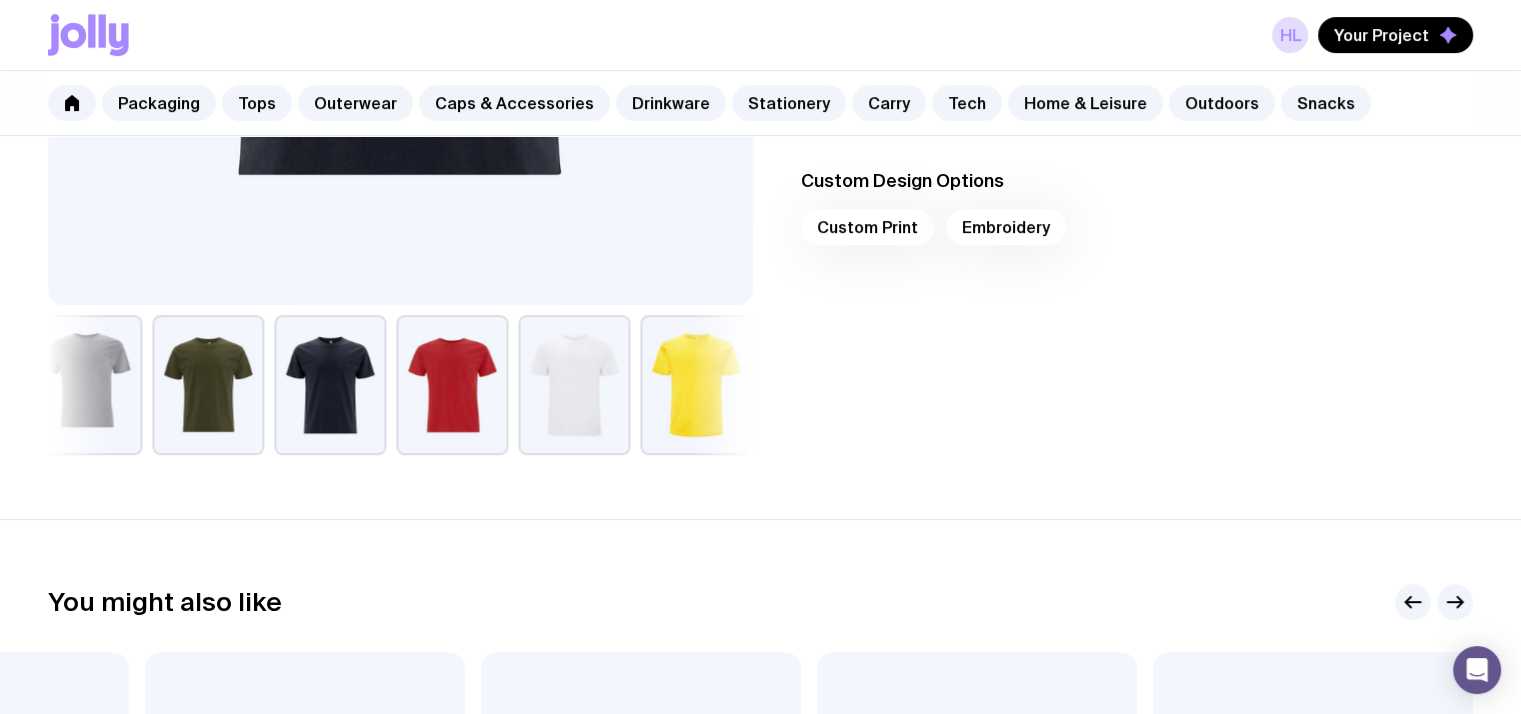 scroll, scrollTop: 649, scrollLeft: 0, axis: vertical 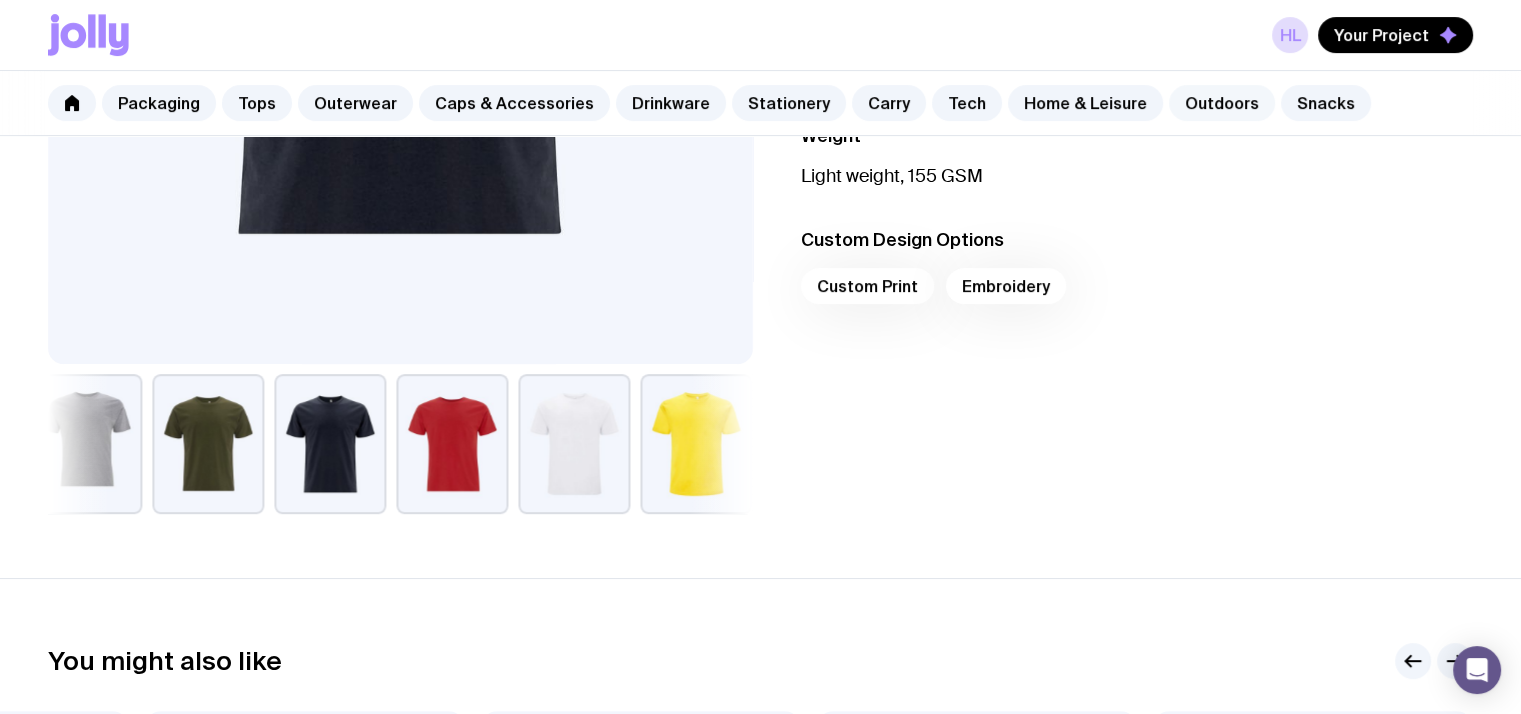 click on "Outdoors" at bounding box center (1222, 103) 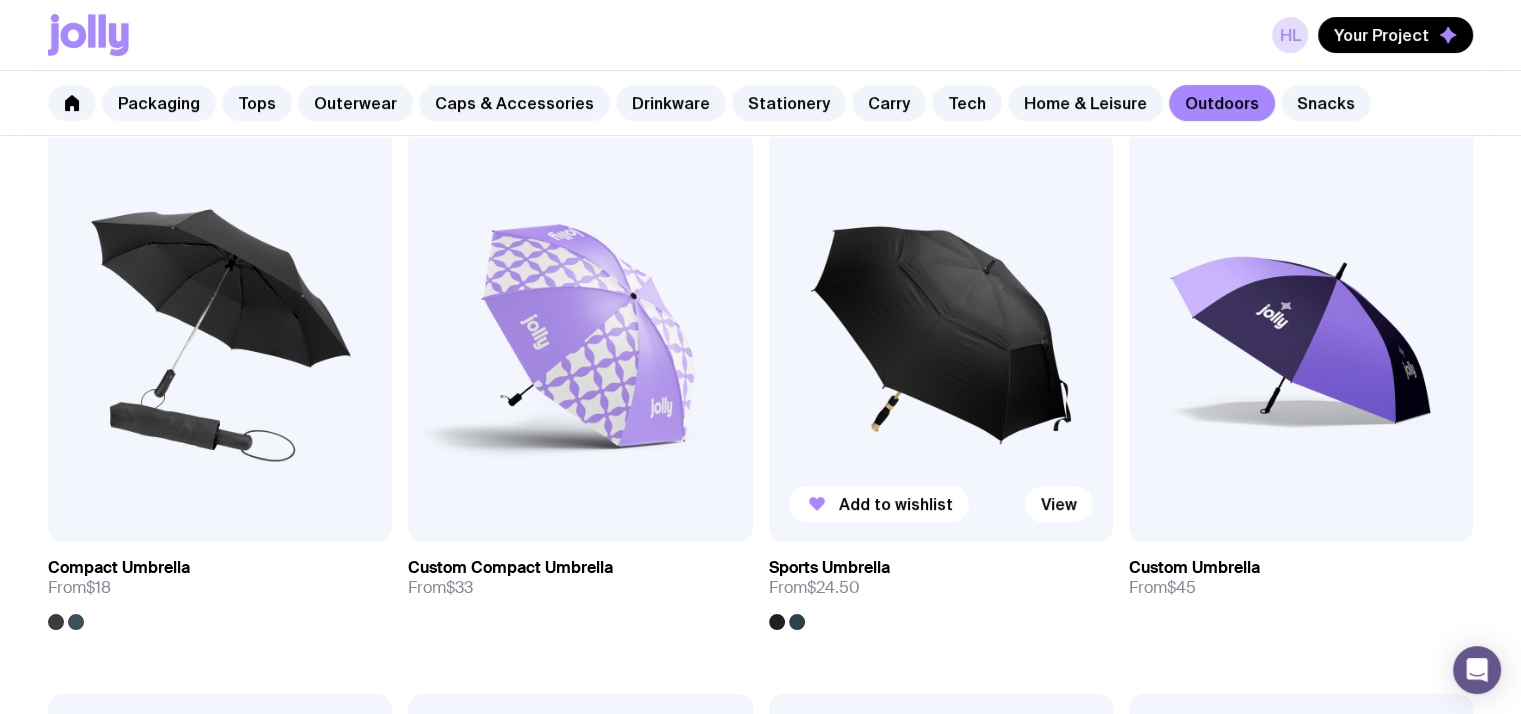 scroll, scrollTop: 394, scrollLeft: 0, axis: vertical 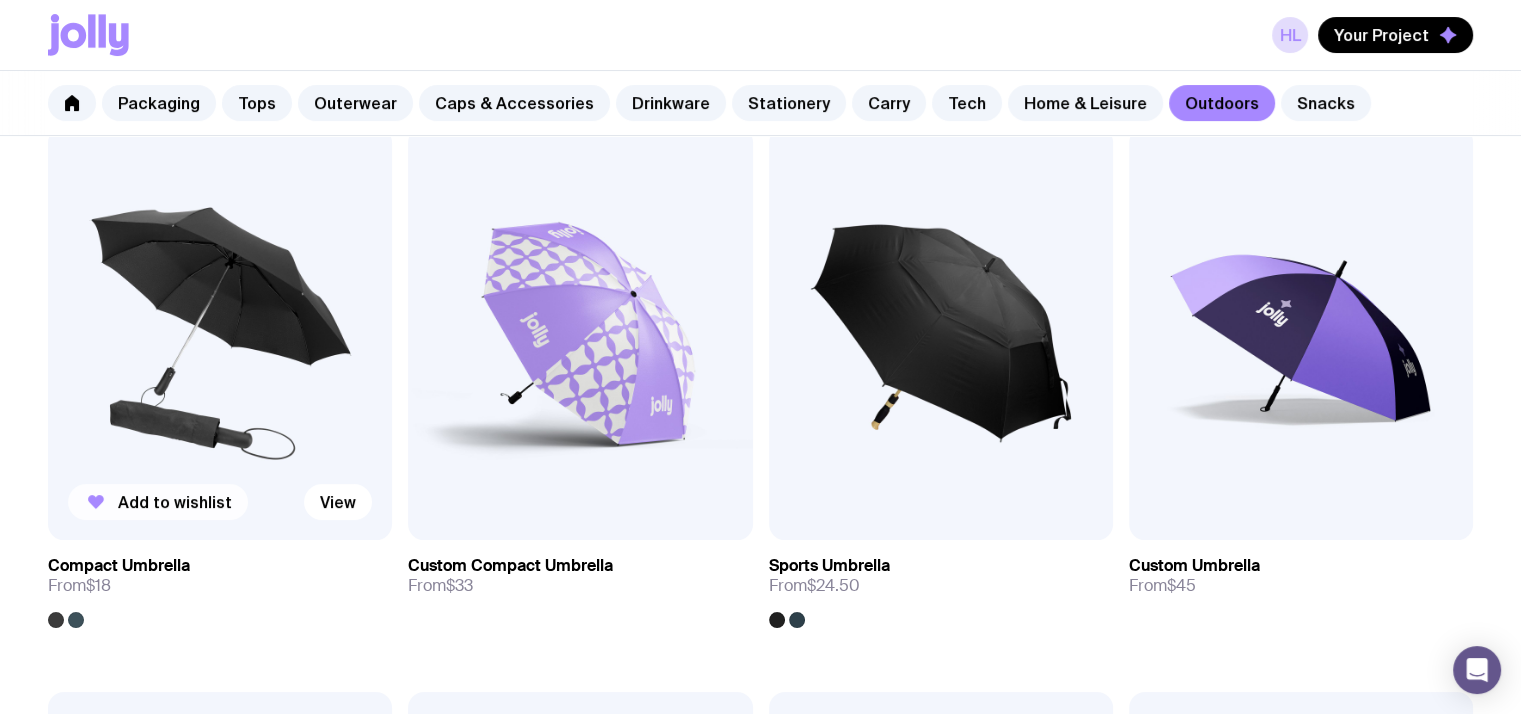 click 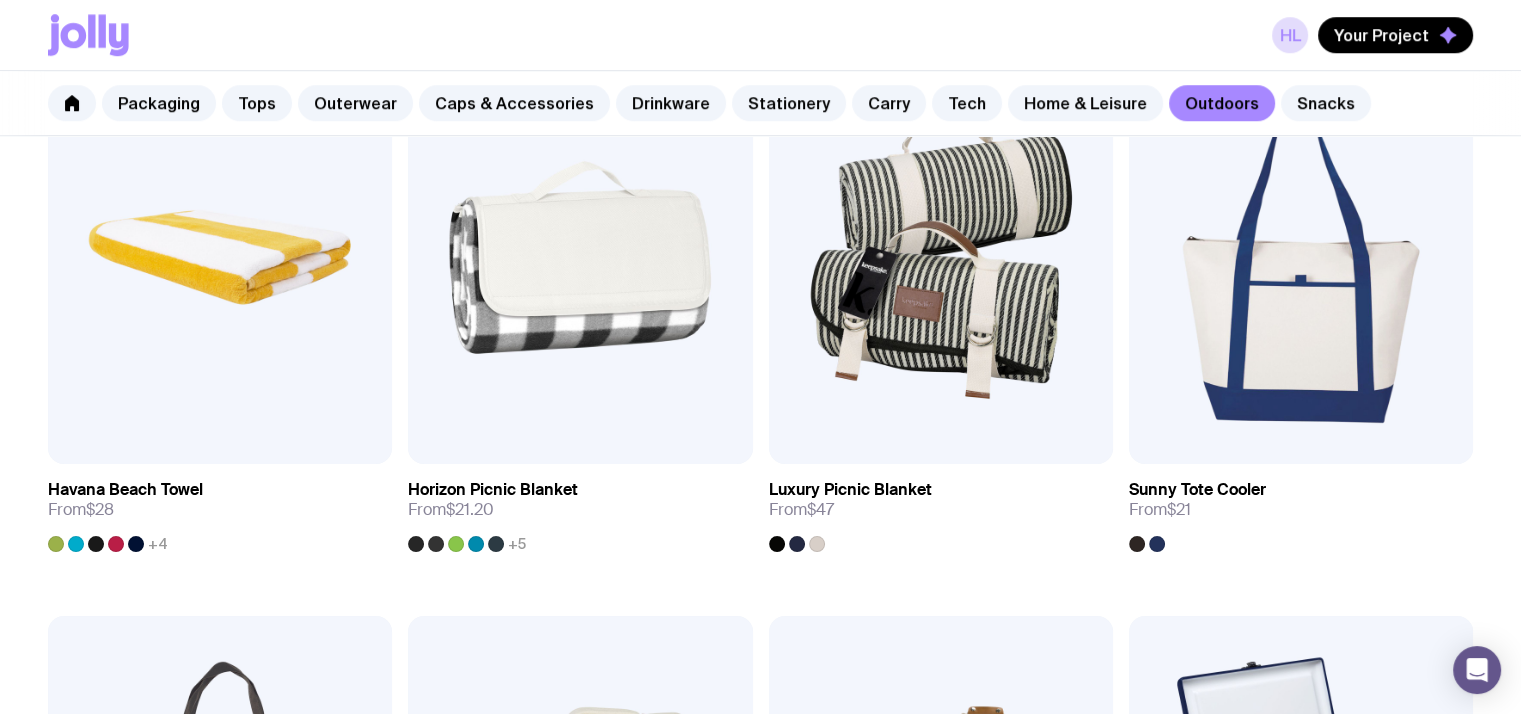 scroll, scrollTop: 1600, scrollLeft: 0, axis: vertical 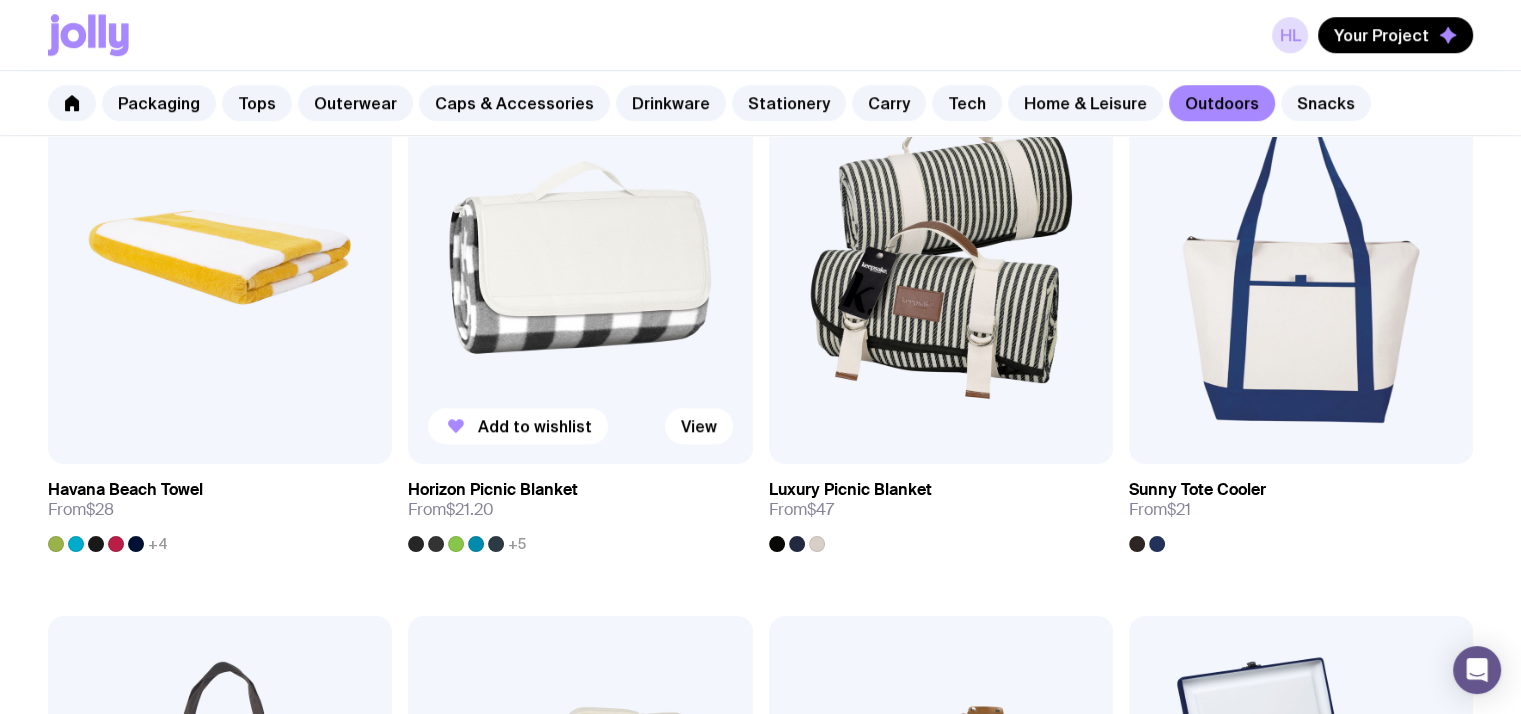 click 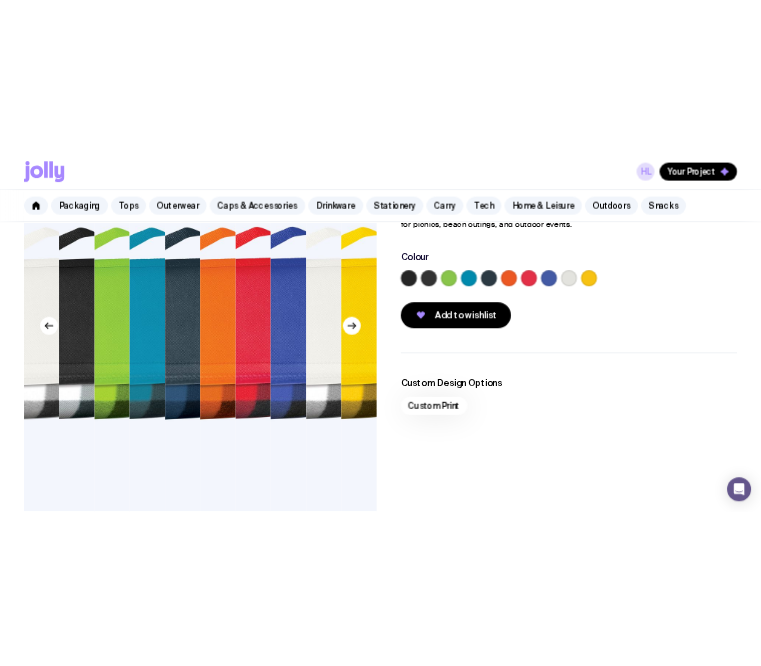 scroll, scrollTop: 282, scrollLeft: 0, axis: vertical 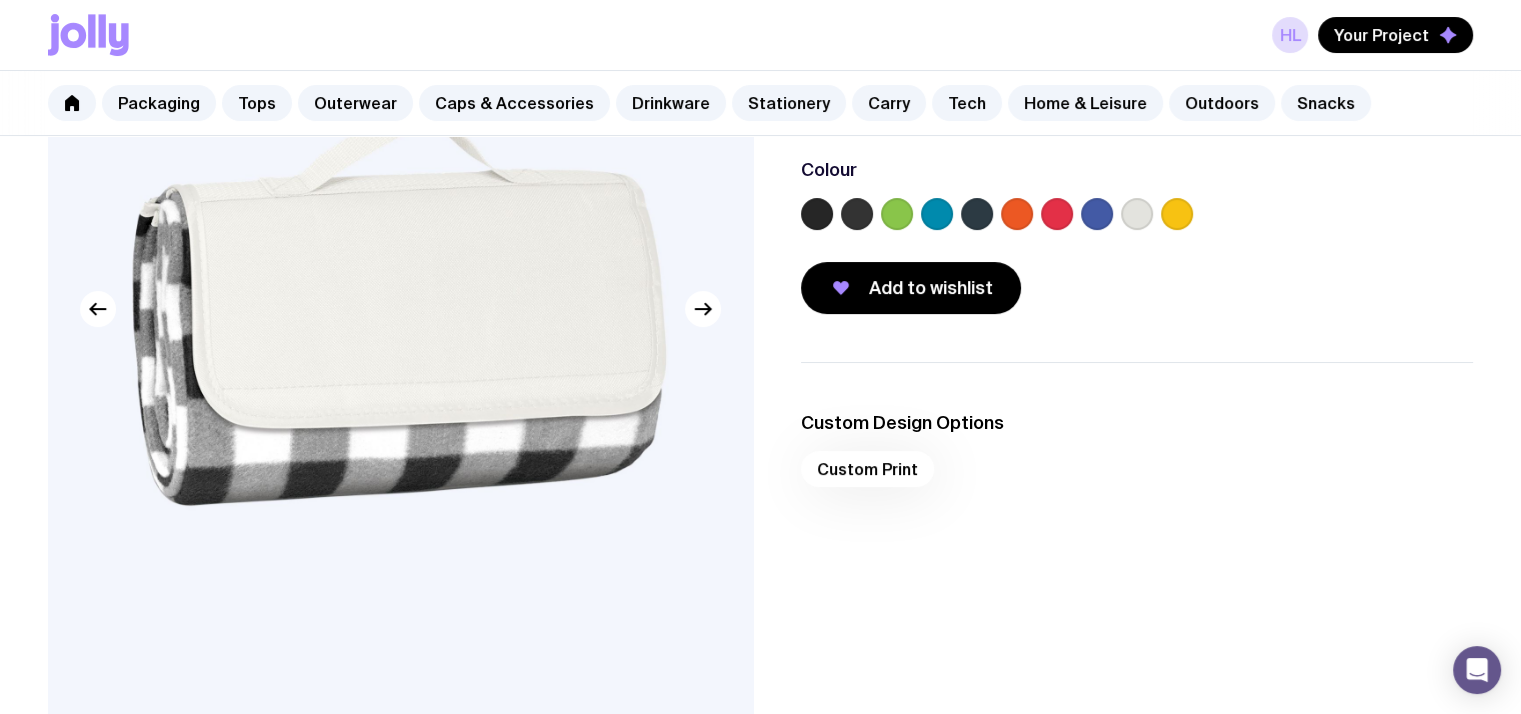 click 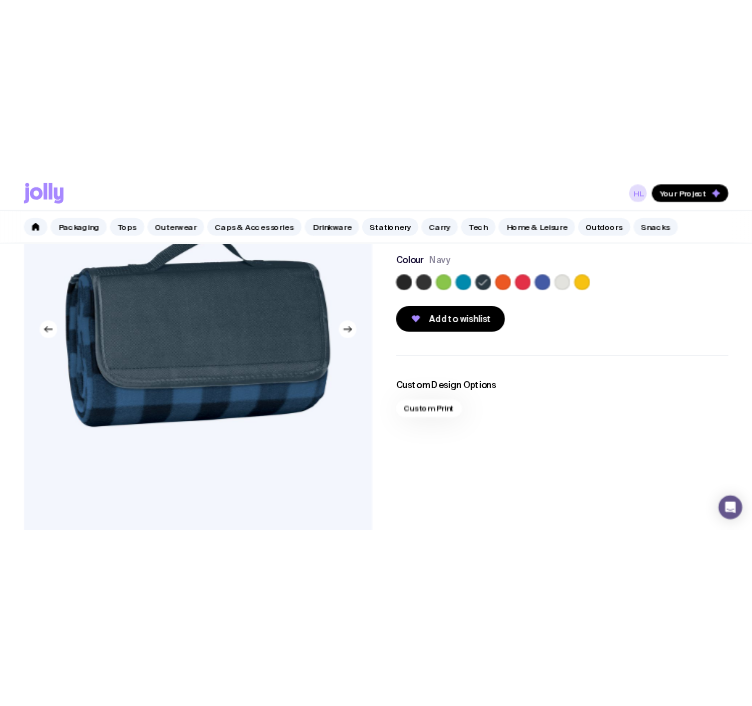 scroll, scrollTop: 0, scrollLeft: 360, axis: horizontal 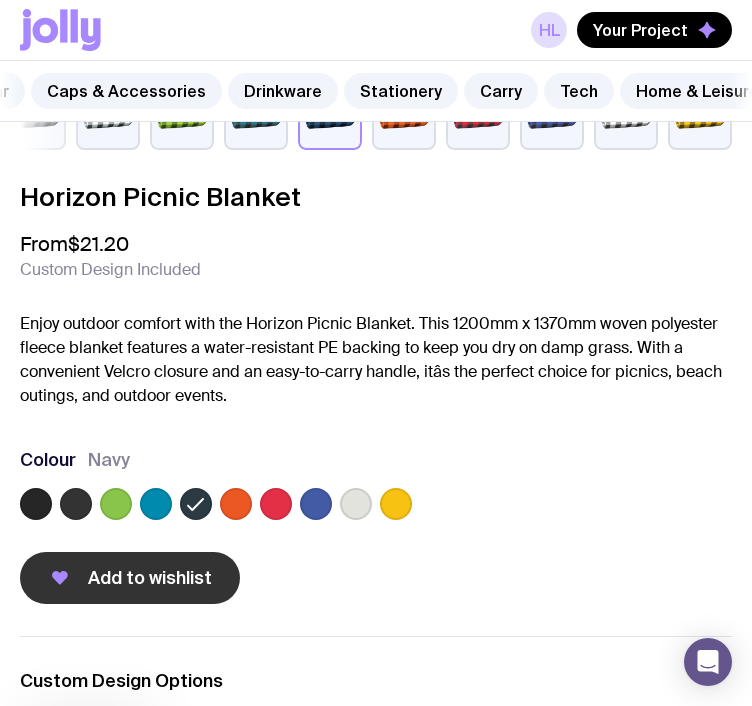click on "Add to wishlist" 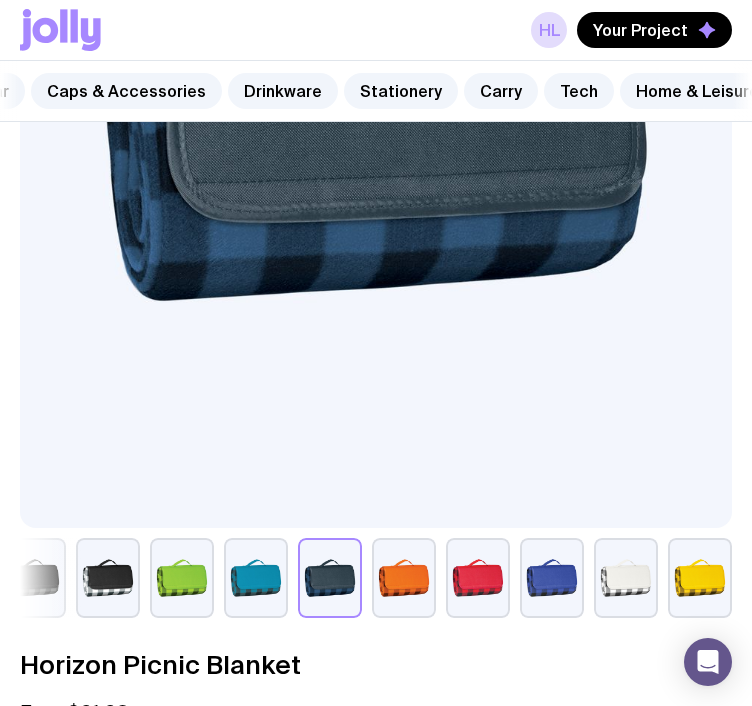 scroll, scrollTop: 480, scrollLeft: 0, axis: vertical 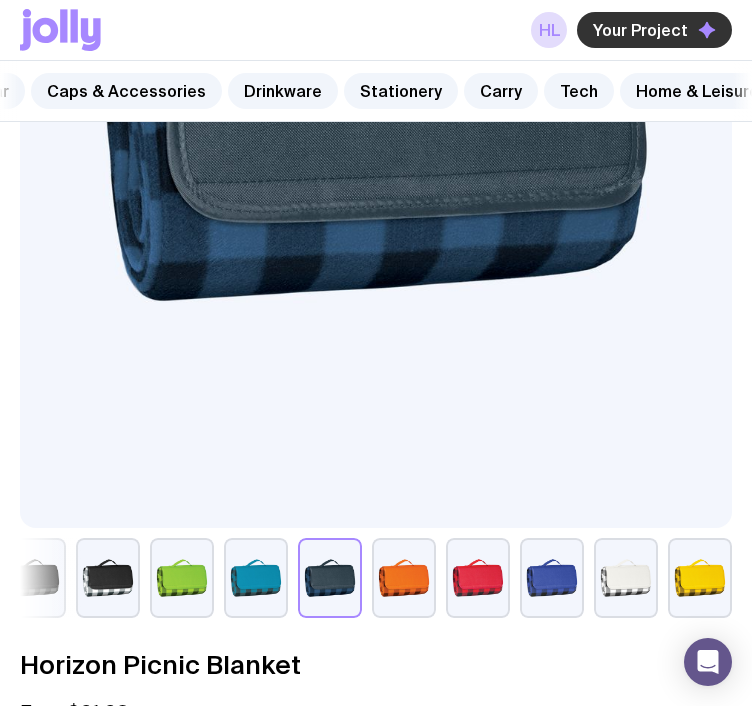 click on "Your Project" at bounding box center [654, 30] 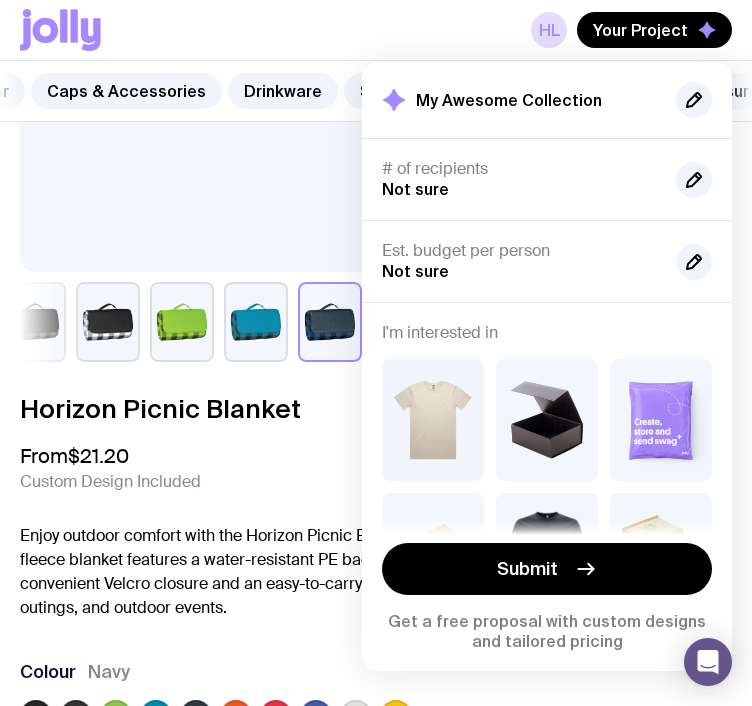 scroll, scrollTop: 724, scrollLeft: 0, axis: vertical 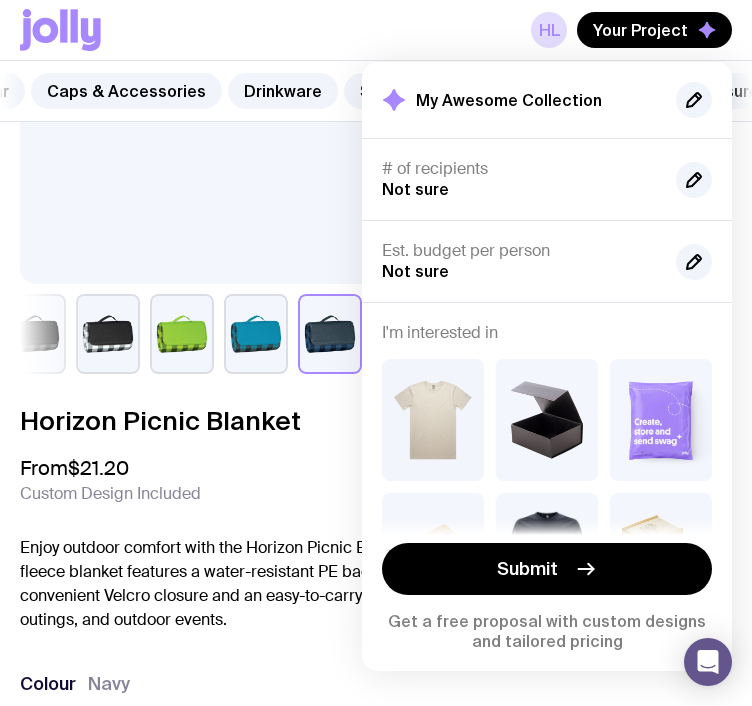 click on "Horizon Picnic Blanket From  $21.20  Custom Design Included  Enjoy outdoor comfort with the Horizon Picnic Blanket. This 1200mm x 1370mm woven polyester fleece blanket features a water-resistant PE backing to keep you dry on damp grass. With a convenient Velcro closure and an easy-to-carry handle, itâs the perfect choice for picnics, beach outings, and outdoor events. Colour Navy Added" at bounding box center [376, 617] 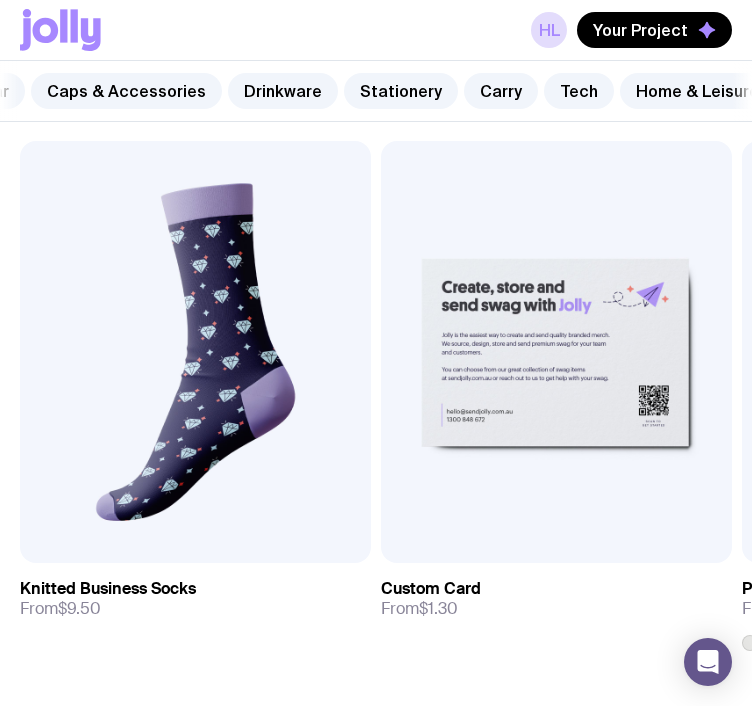 scroll, scrollTop: 1736, scrollLeft: 0, axis: vertical 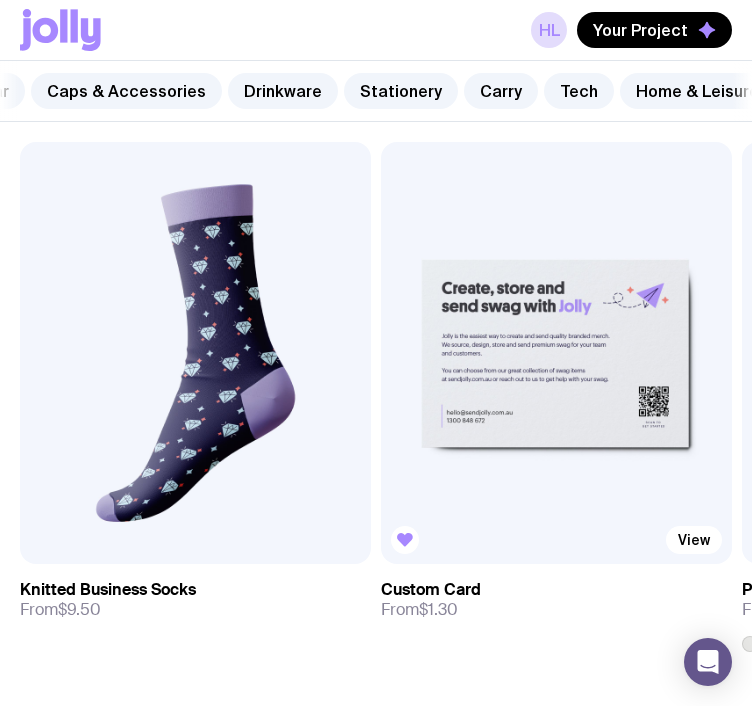 drag, startPoint x: 406, startPoint y: 553, endPoint x: 468, endPoint y: 604, distance: 80.280754 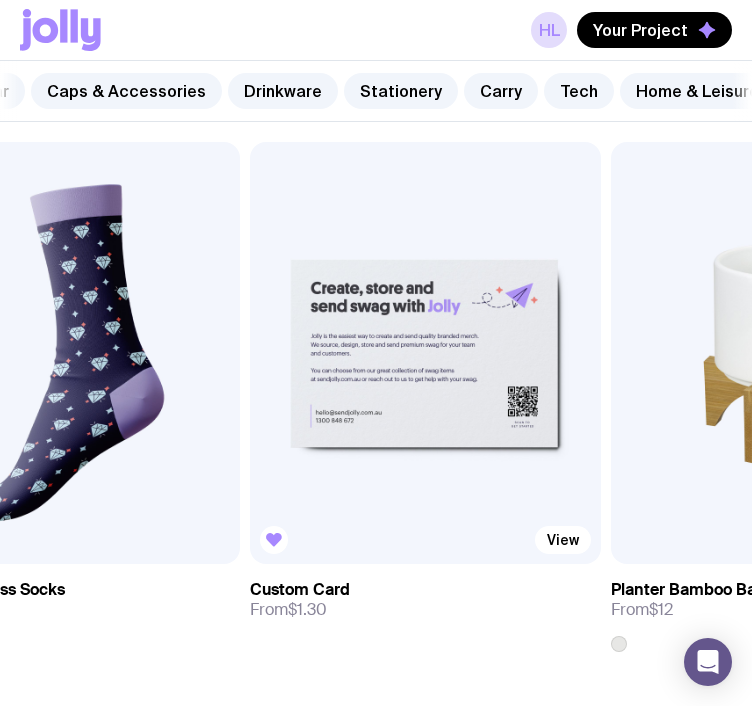 drag, startPoint x: 468, startPoint y: 604, endPoint x: 266, endPoint y: 582, distance: 203.19449 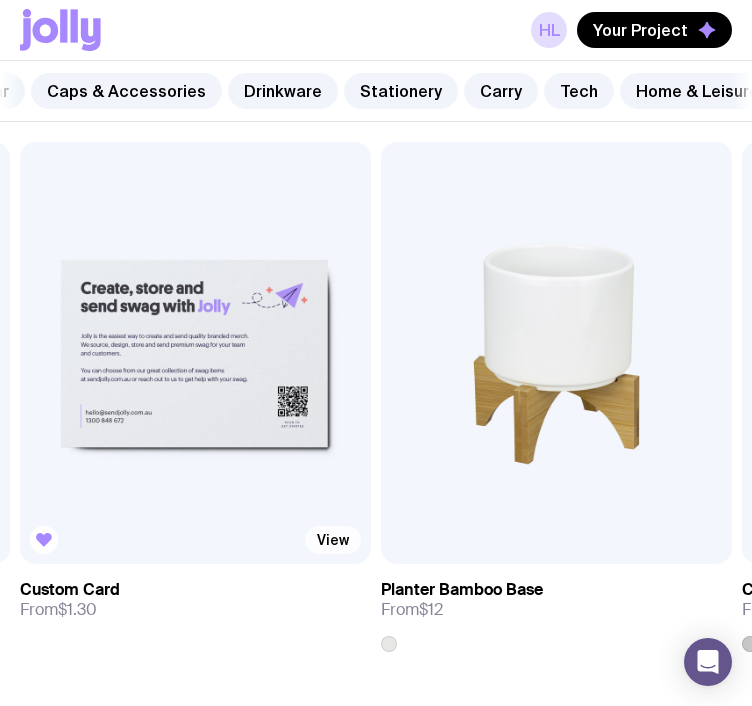 click on "View" at bounding box center (333, 540) 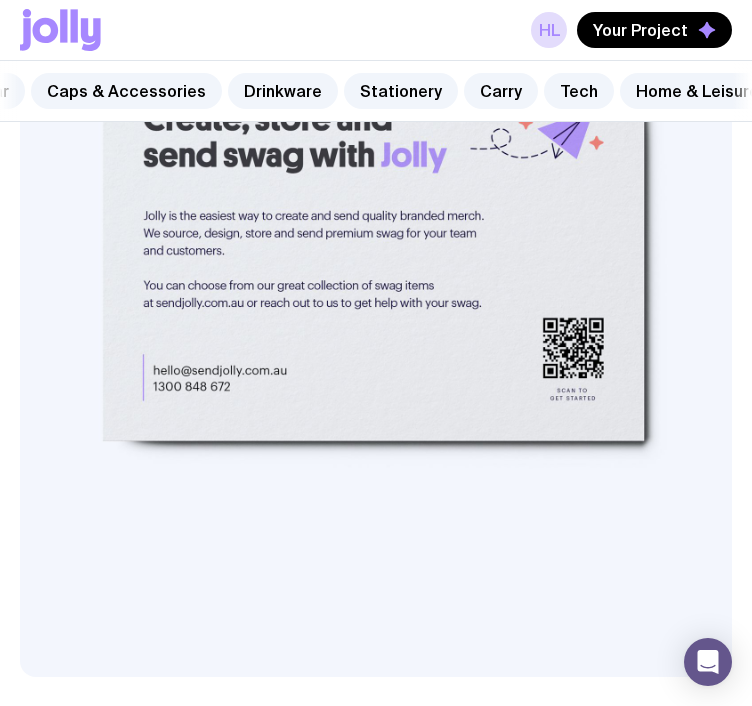 scroll, scrollTop: 602, scrollLeft: 0, axis: vertical 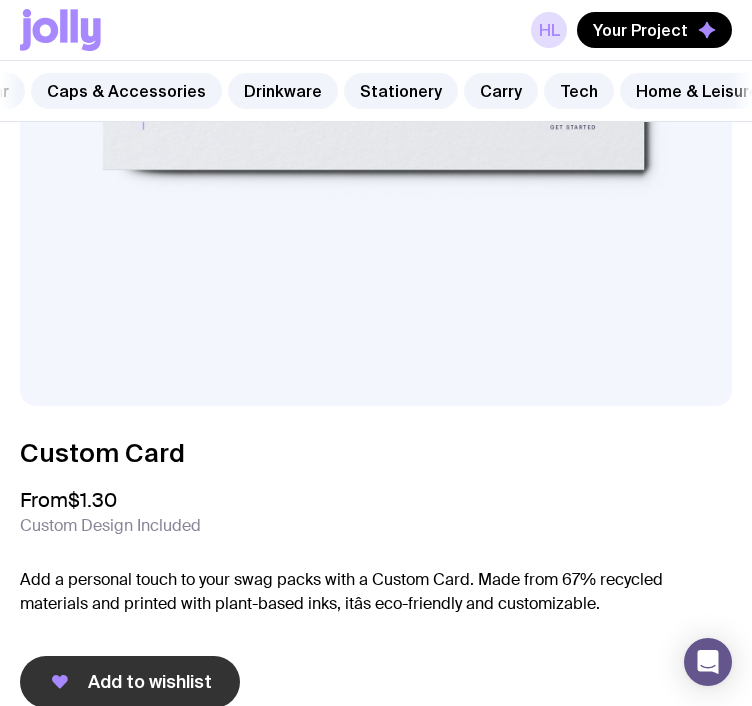 click 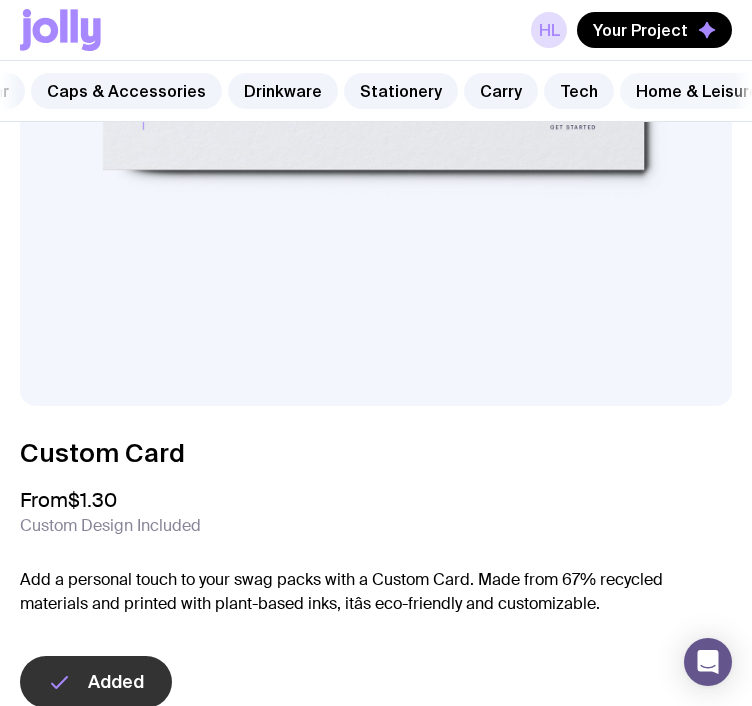 click on "Home & Leisure" at bounding box center [697, 91] 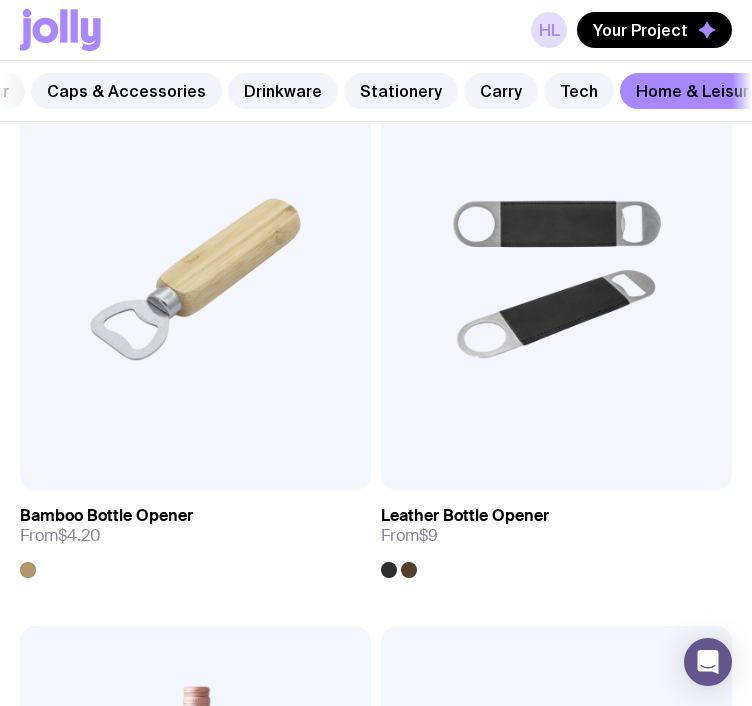 scroll, scrollTop: 818, scrollLeft: 0, axis: vertical 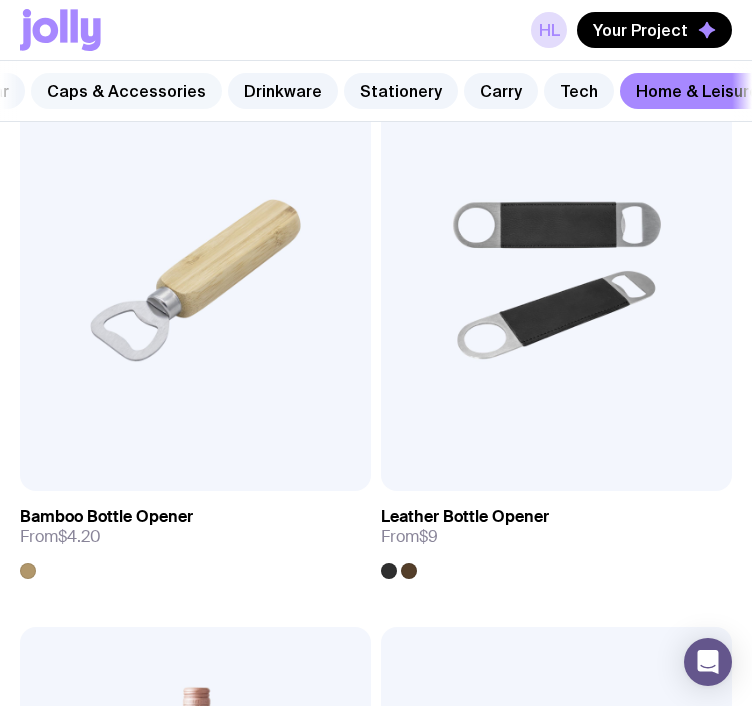 click on "Caps & Accessories" at bounding box center [126, 91] 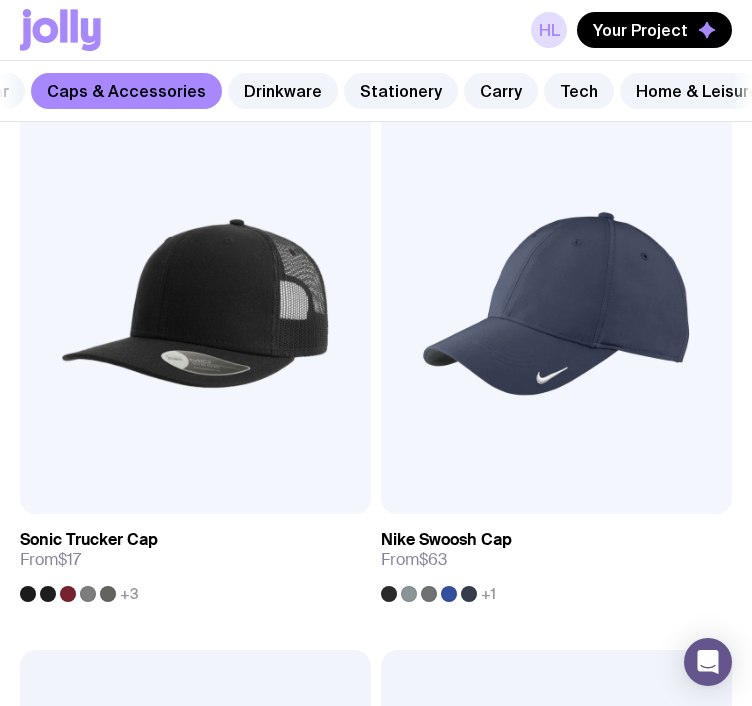 scroll, scrollTop: 1927, scrollLeft: 0, axis: vertical 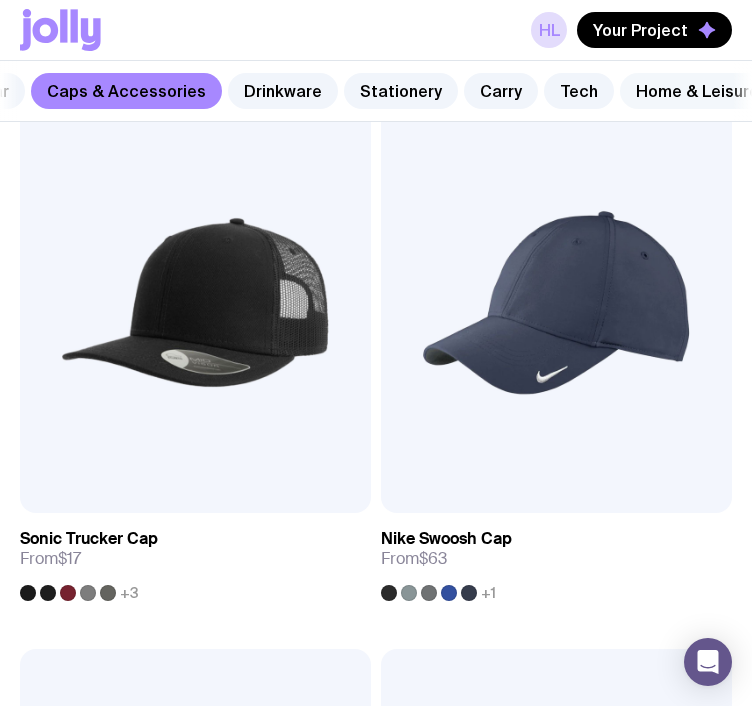 click on "Home & Leisure" at bounding box center (697, 91) 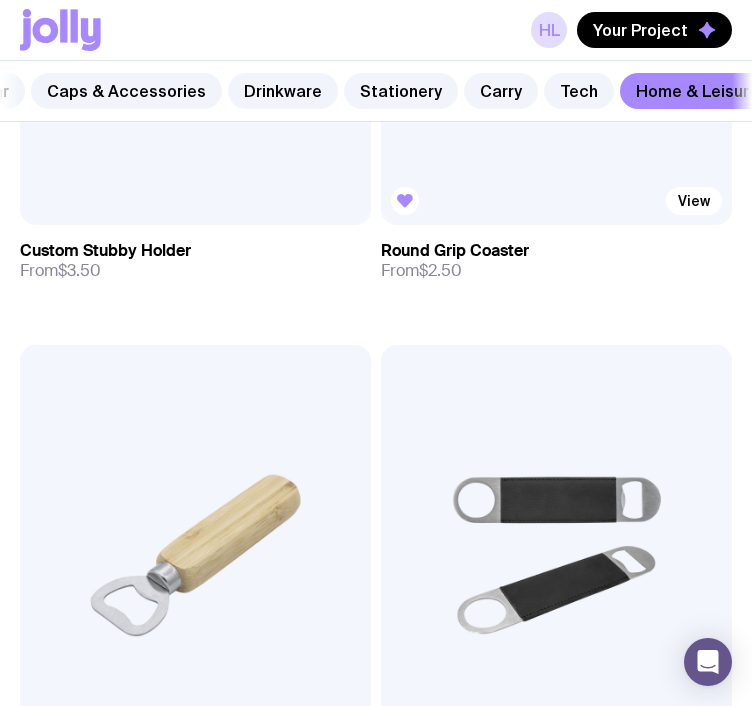 scroll, scrollTop: 544, scrollLeft: 0, axis: vertical 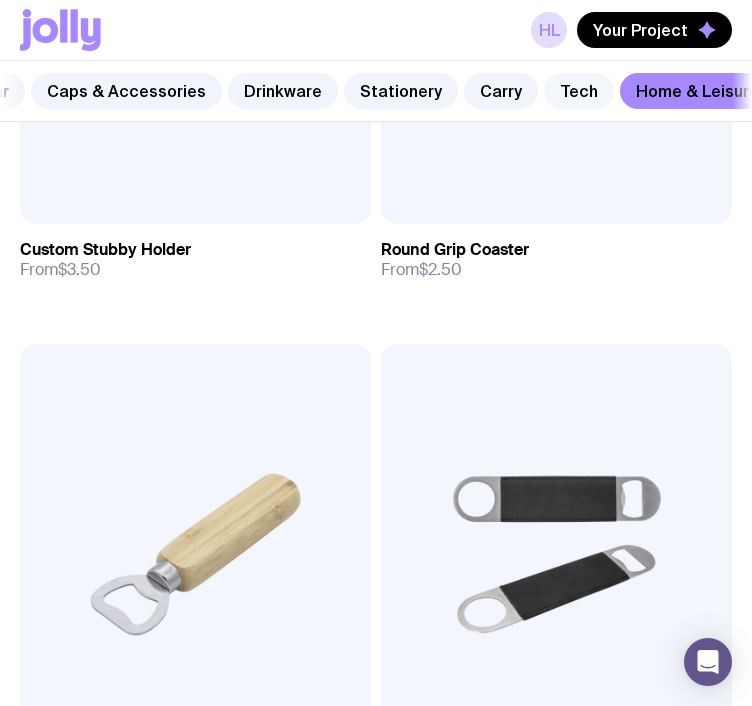 click on "Tech" at bounding box center [579, 91] 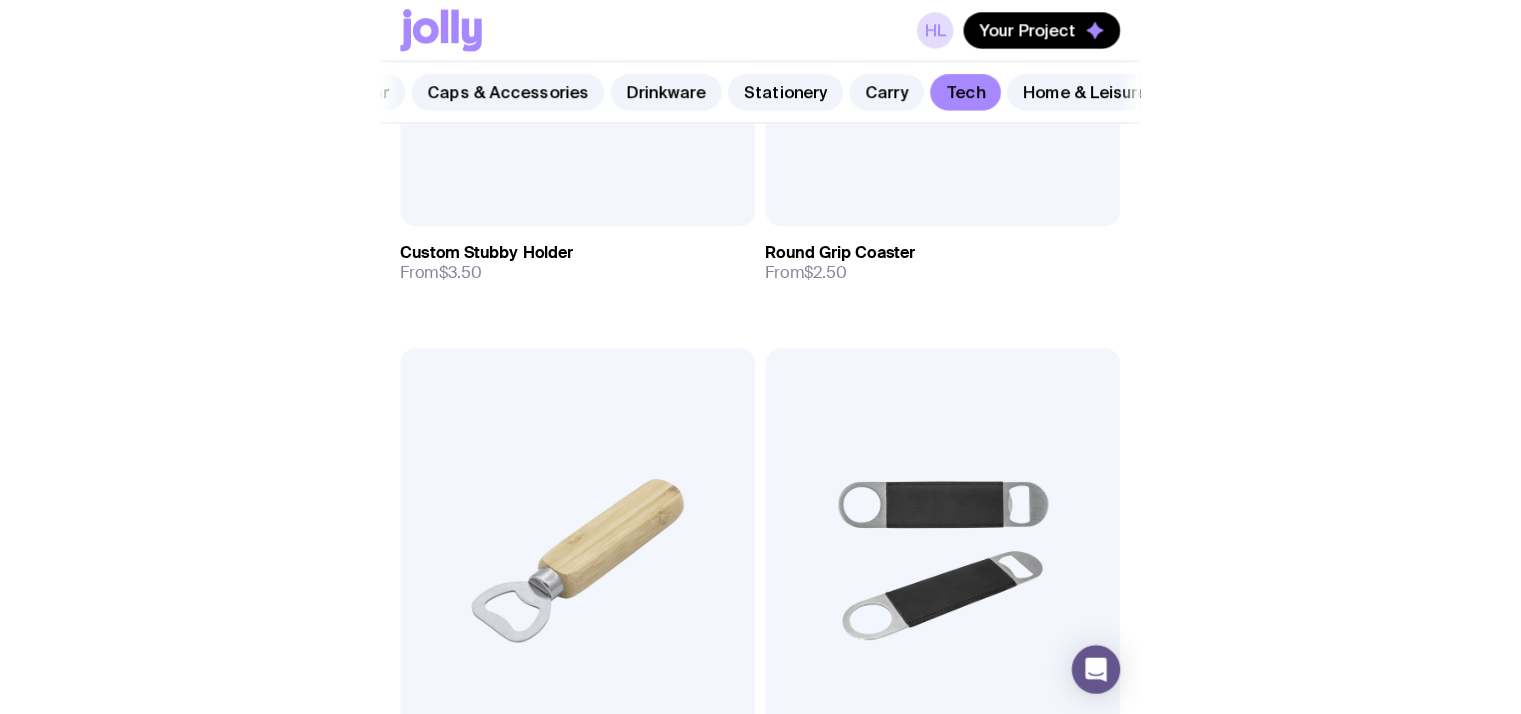 scroll, scrollTop: 0, scrollLeft: 0, axis: both 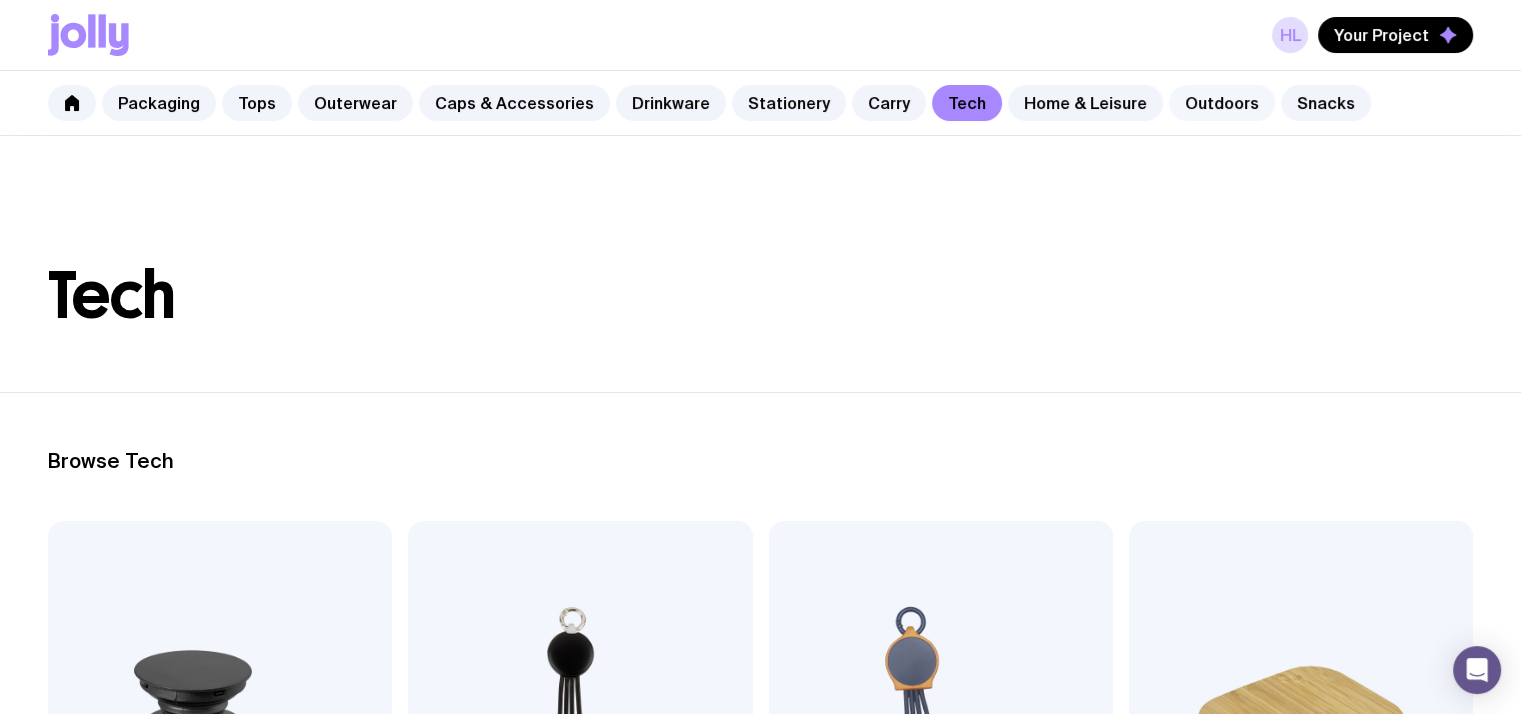 click on "Outdoors" at bounding box center [1222, 103] 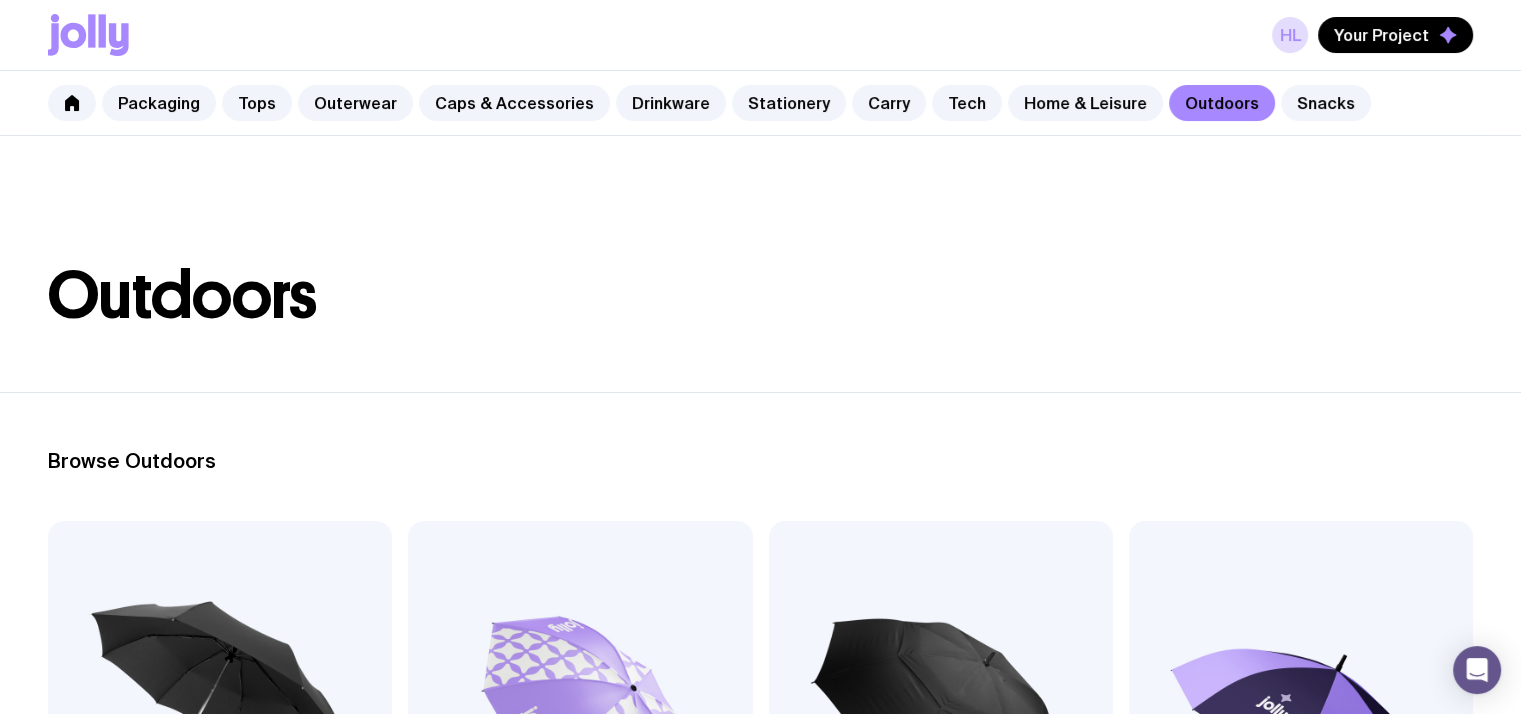 scroll, scrollTop: 524, scrollLeft: 0, axis: vertical 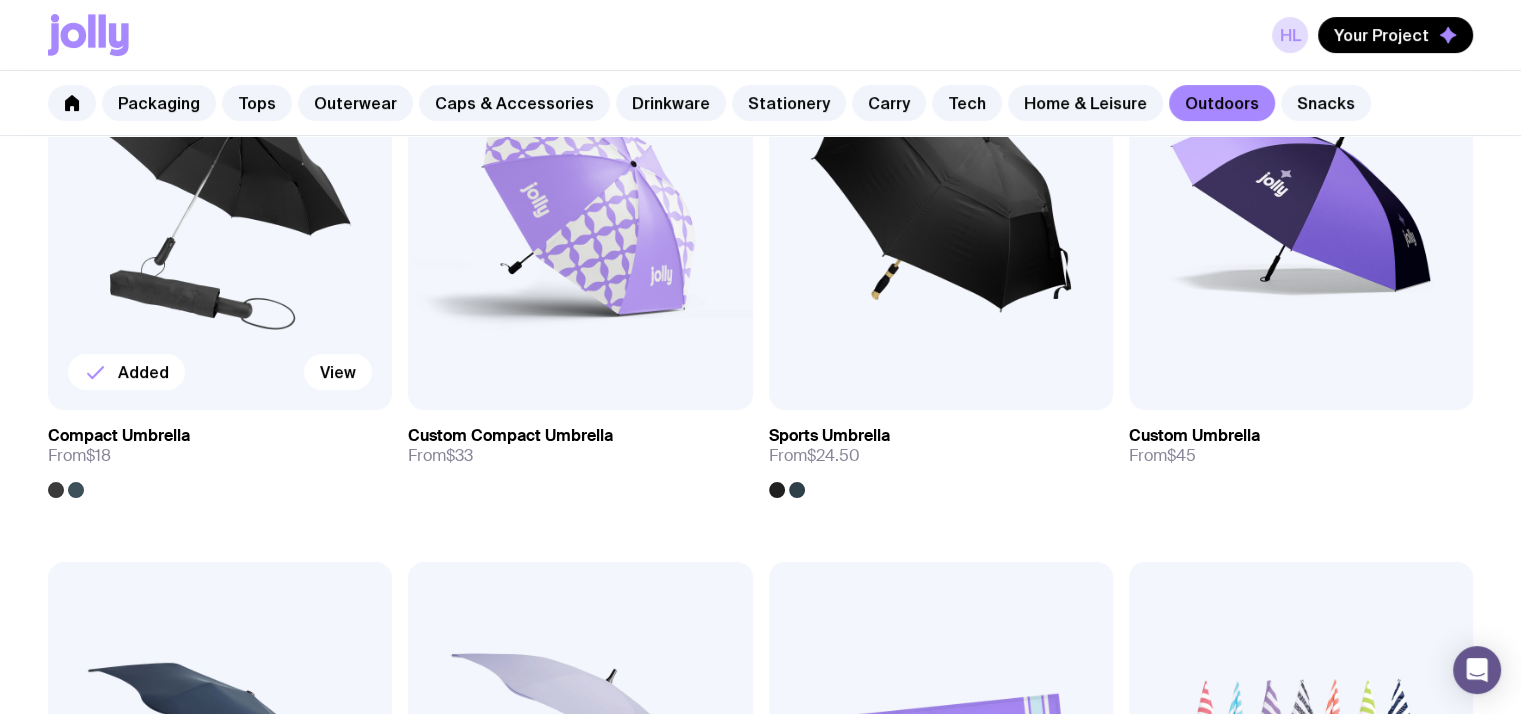 click on "Compact Umbrella" at bounding box center [119, 436] 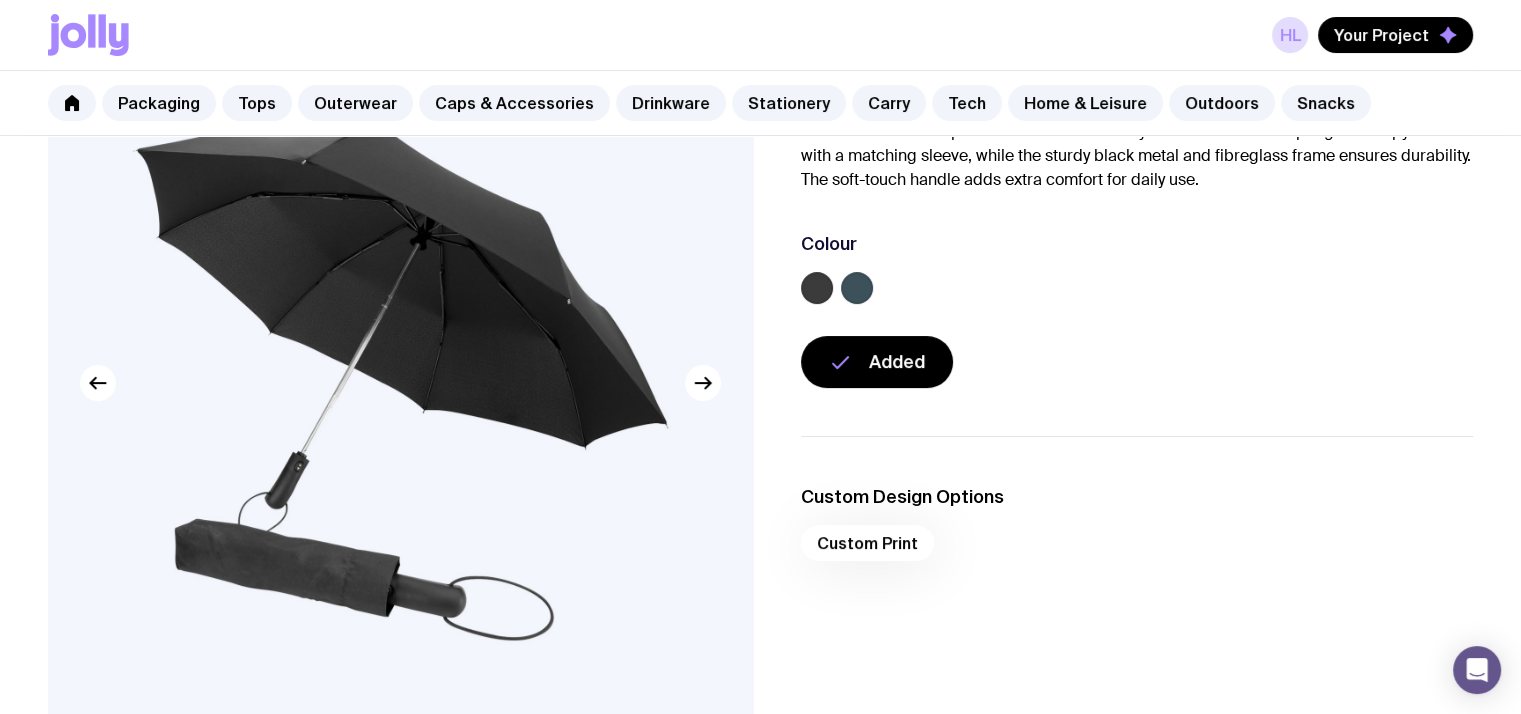 scroll, scrollTop: 210, scrollLeft: 0, axis: vertical 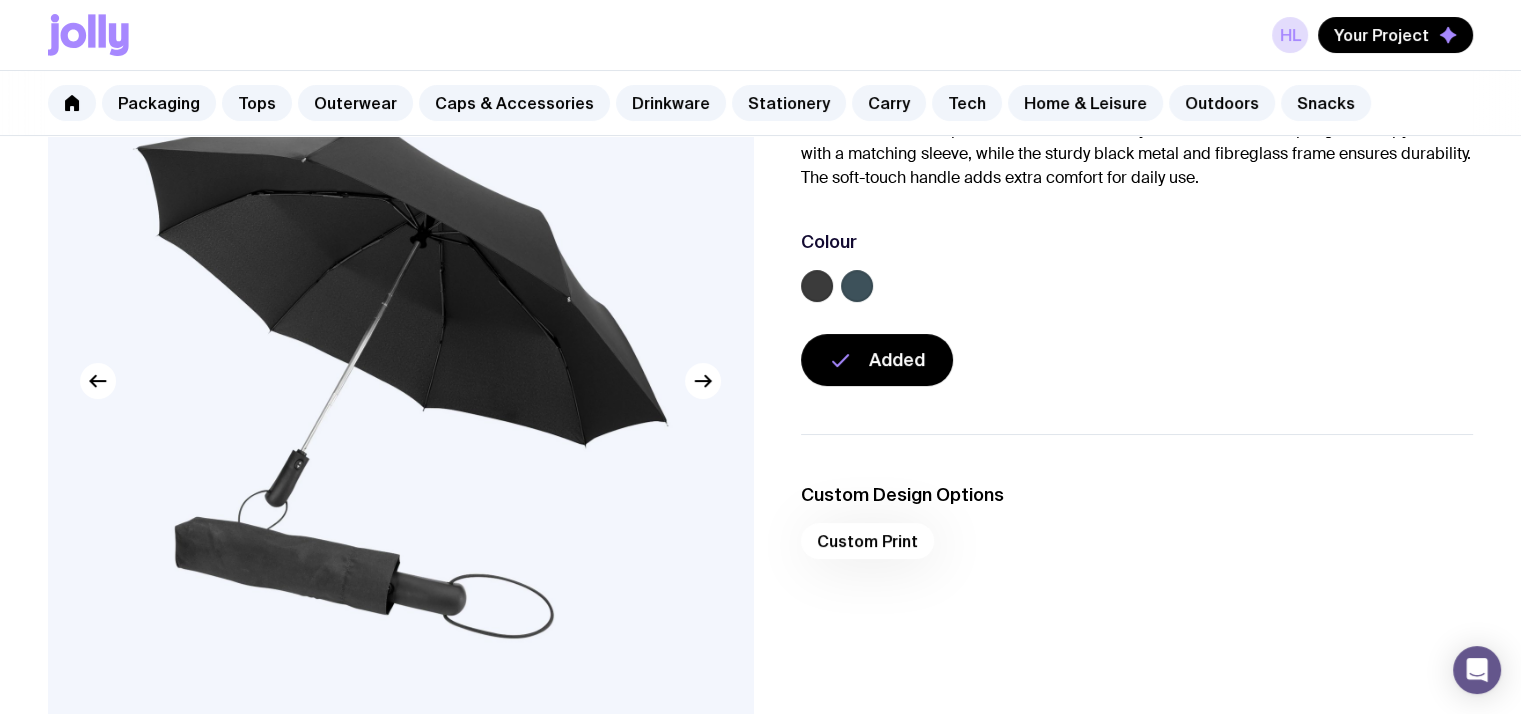 click 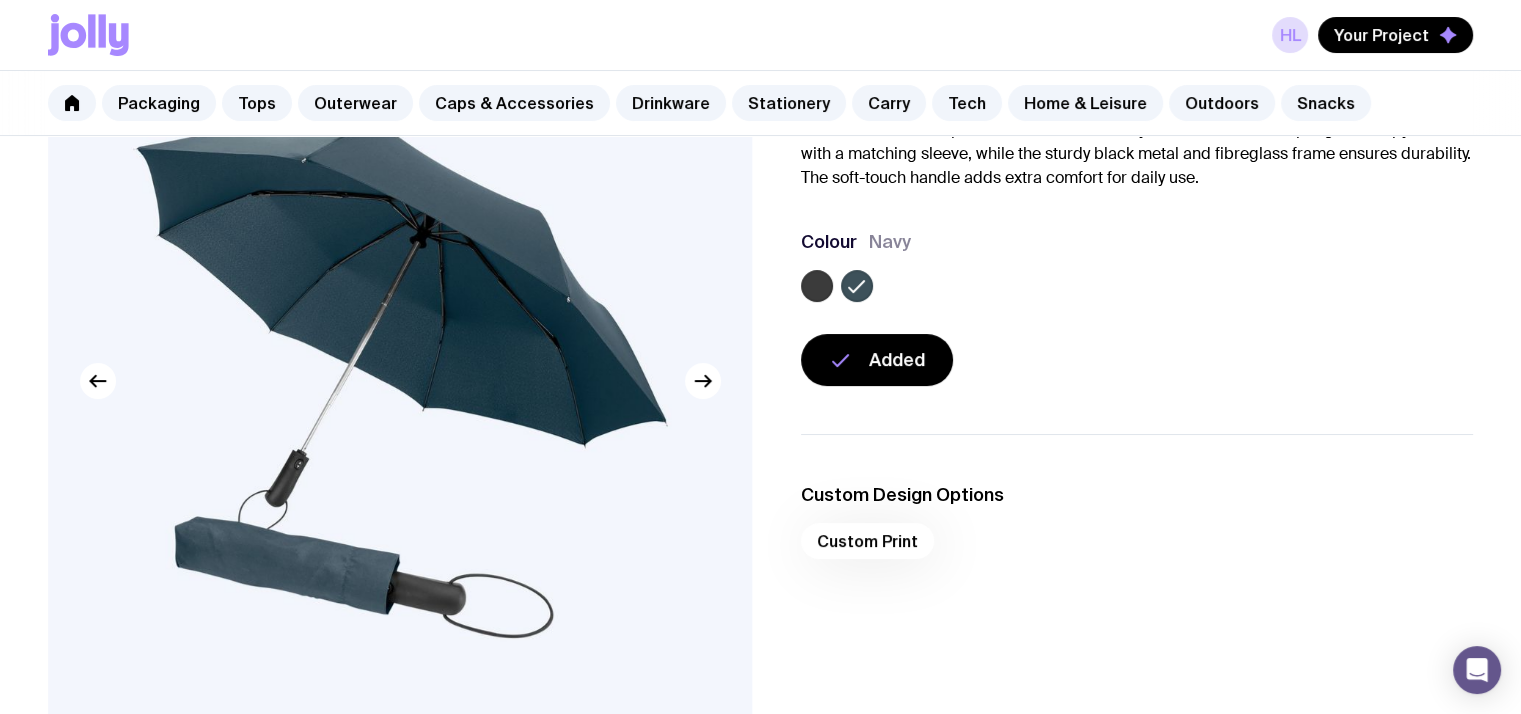 click at bounding box center (1137, 290) 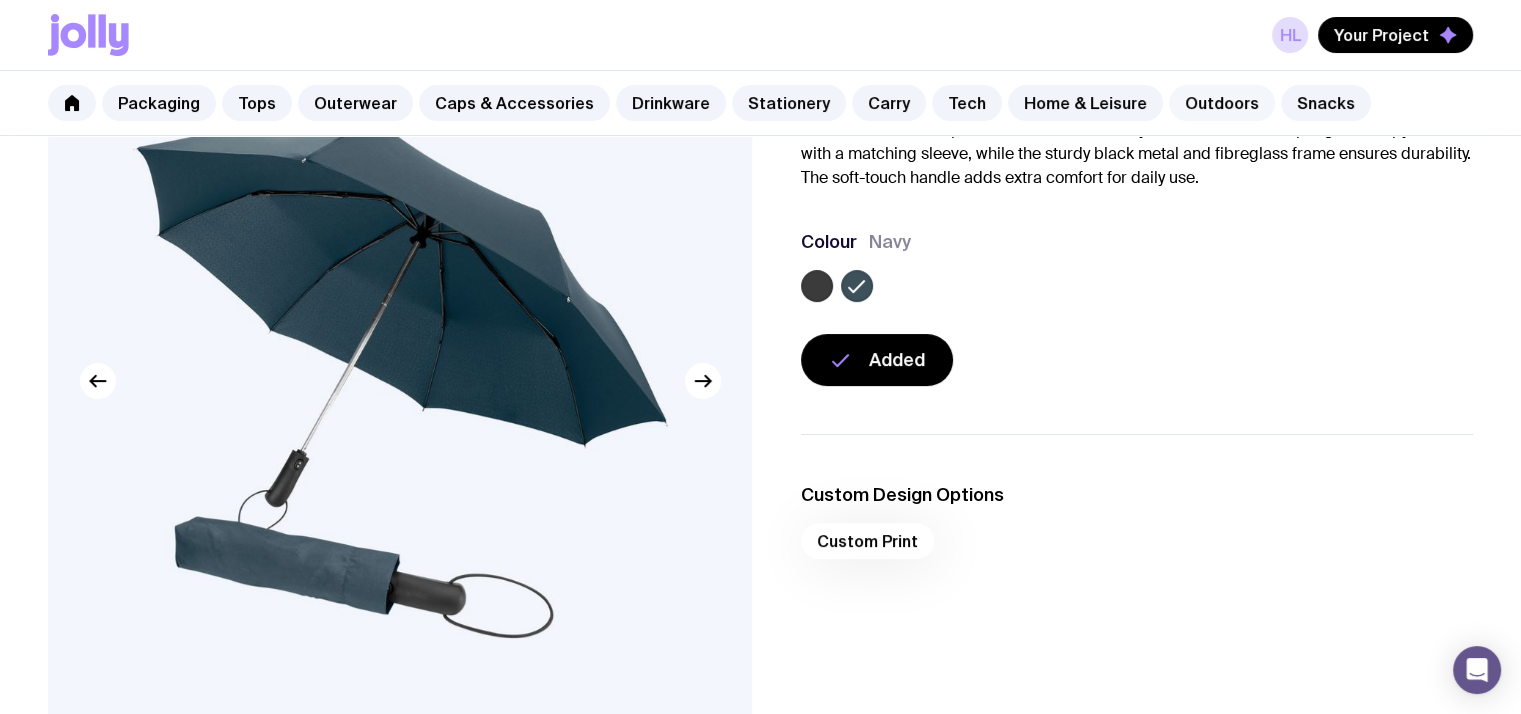 click on "Outdoors" at bounding box center [1222, 103] 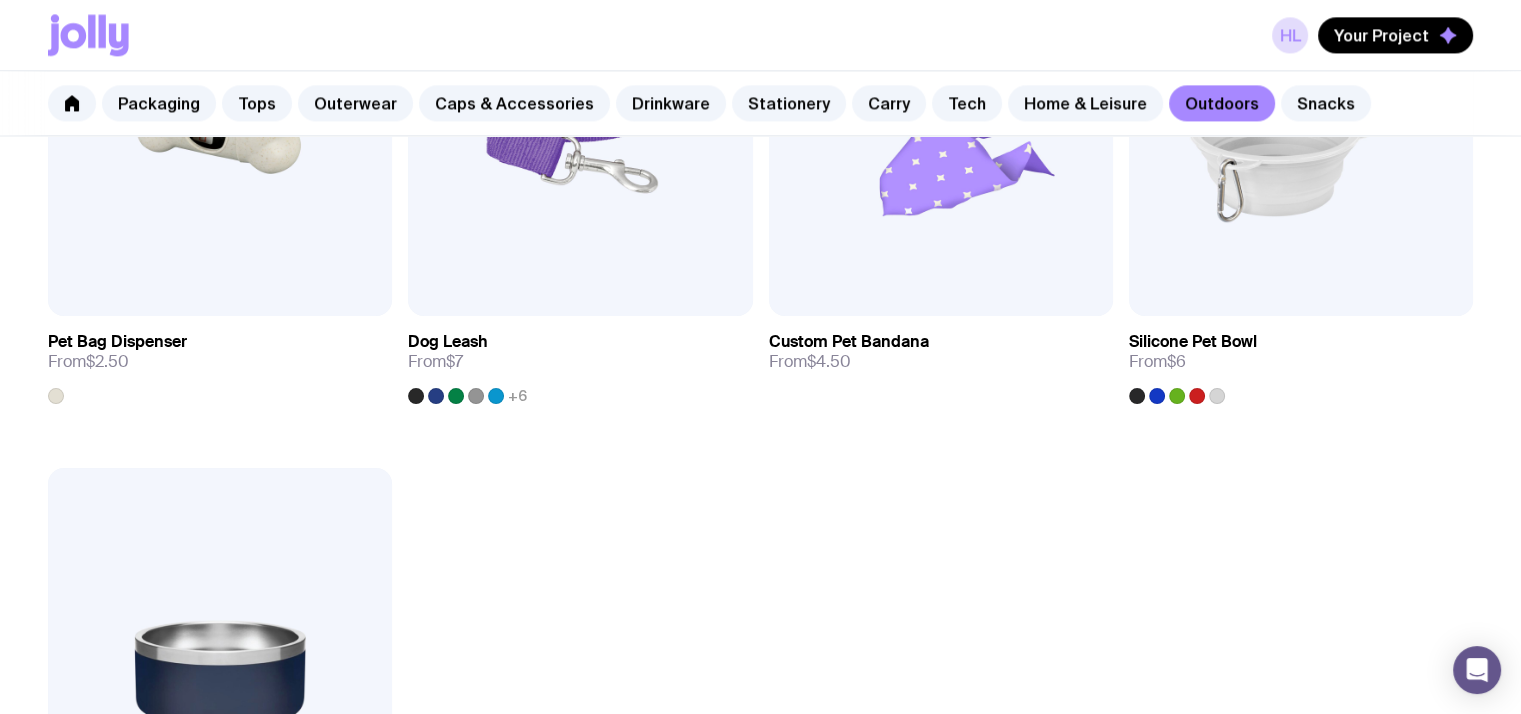 scroll, scrollTop: 2872, scrollLeft: 0, axis: vertical 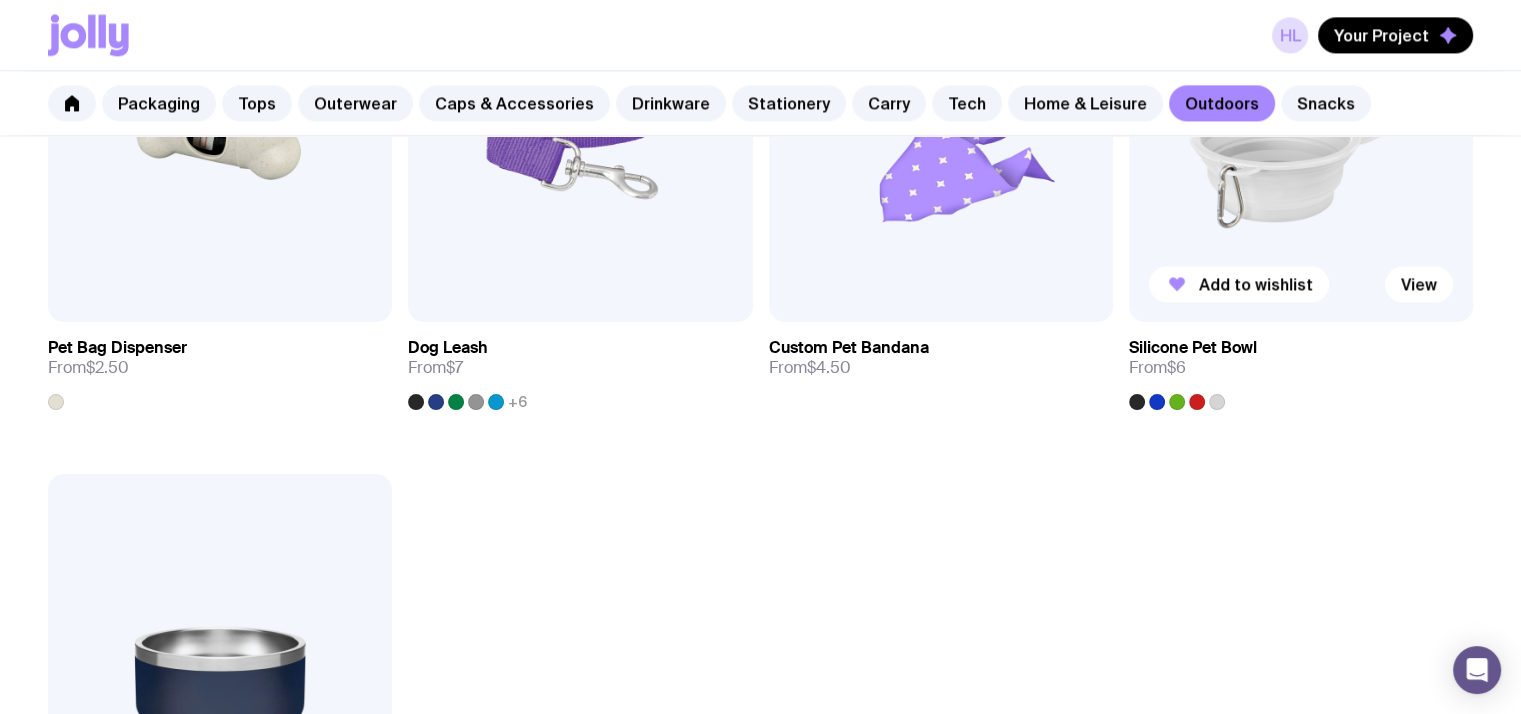 click 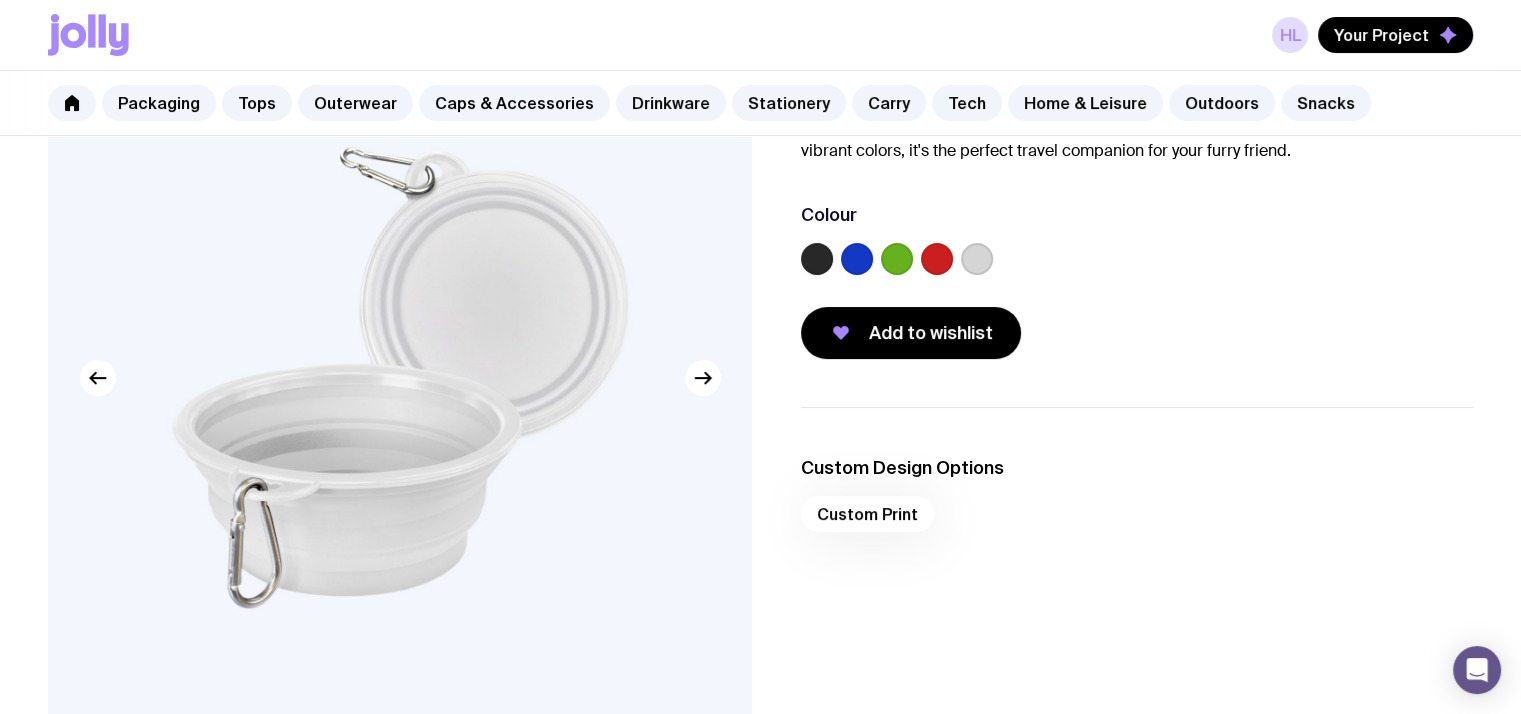 scroll, scrollTop: 130, scrollLeft: 0, axis: vertical 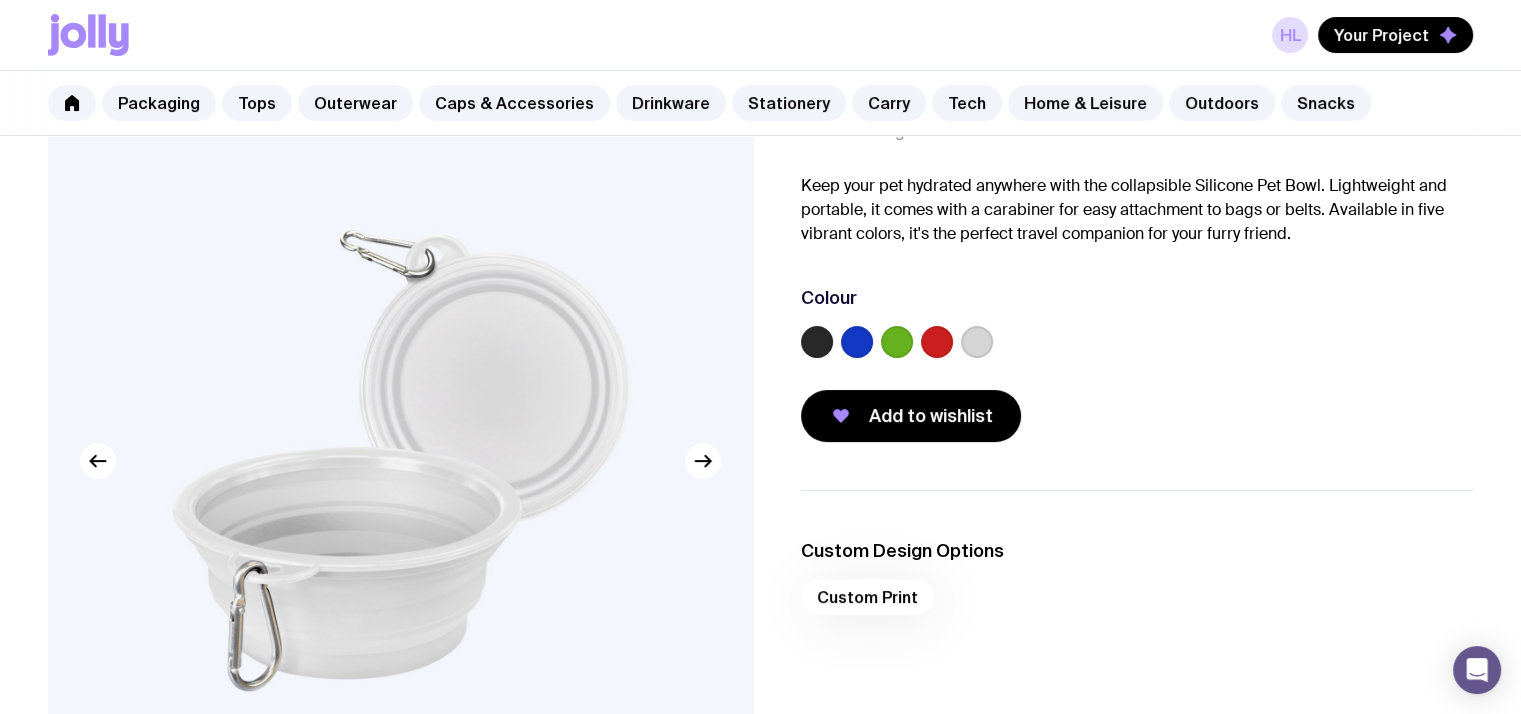 click 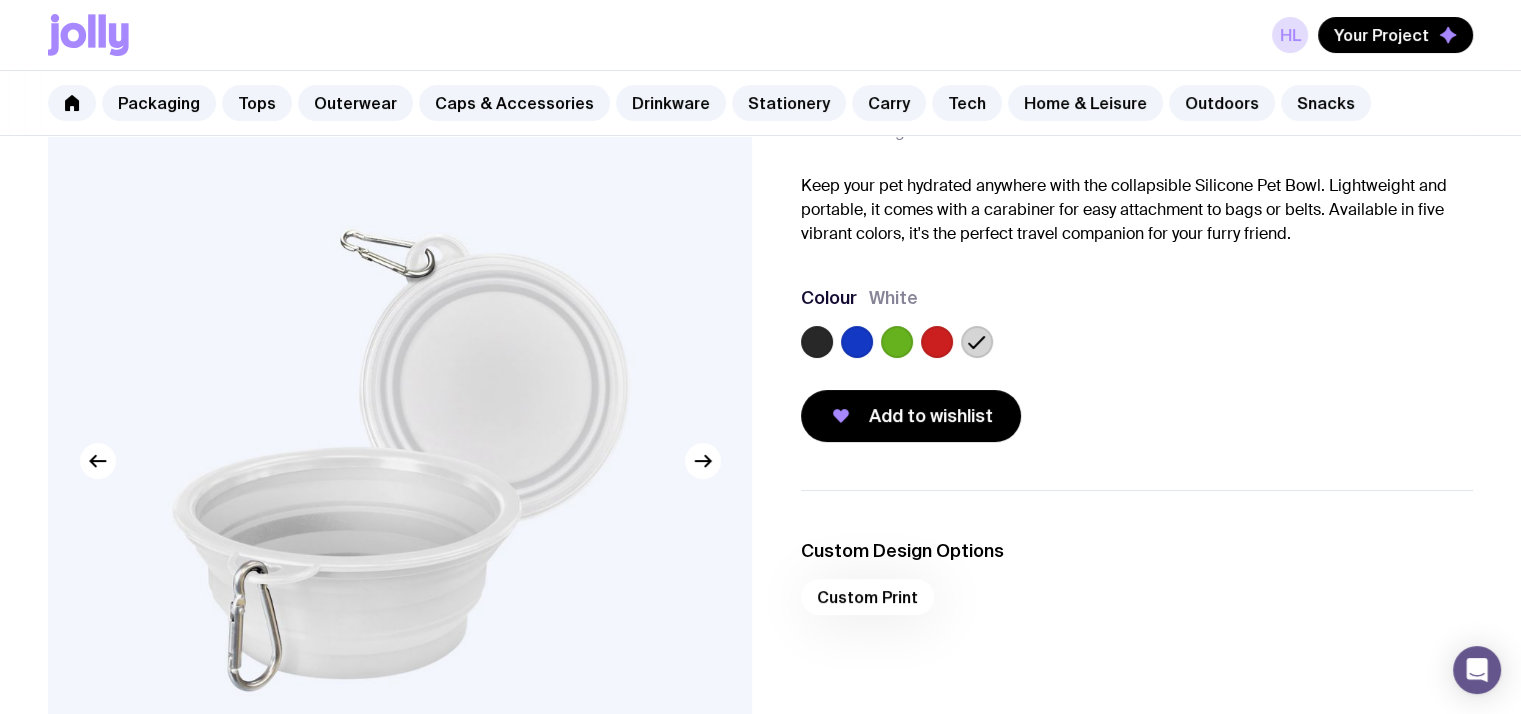 click 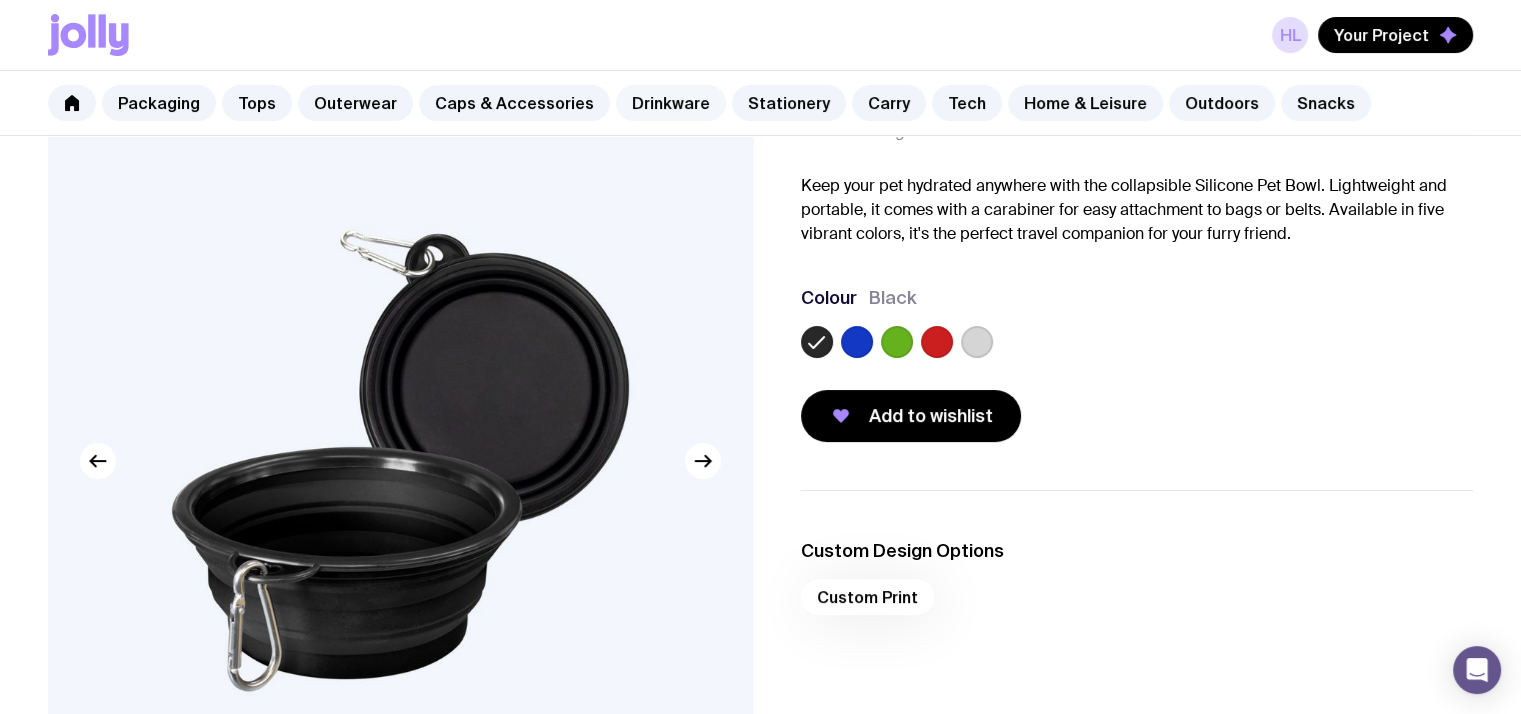 click on "Drinkware" at bounding box center (671, 103) 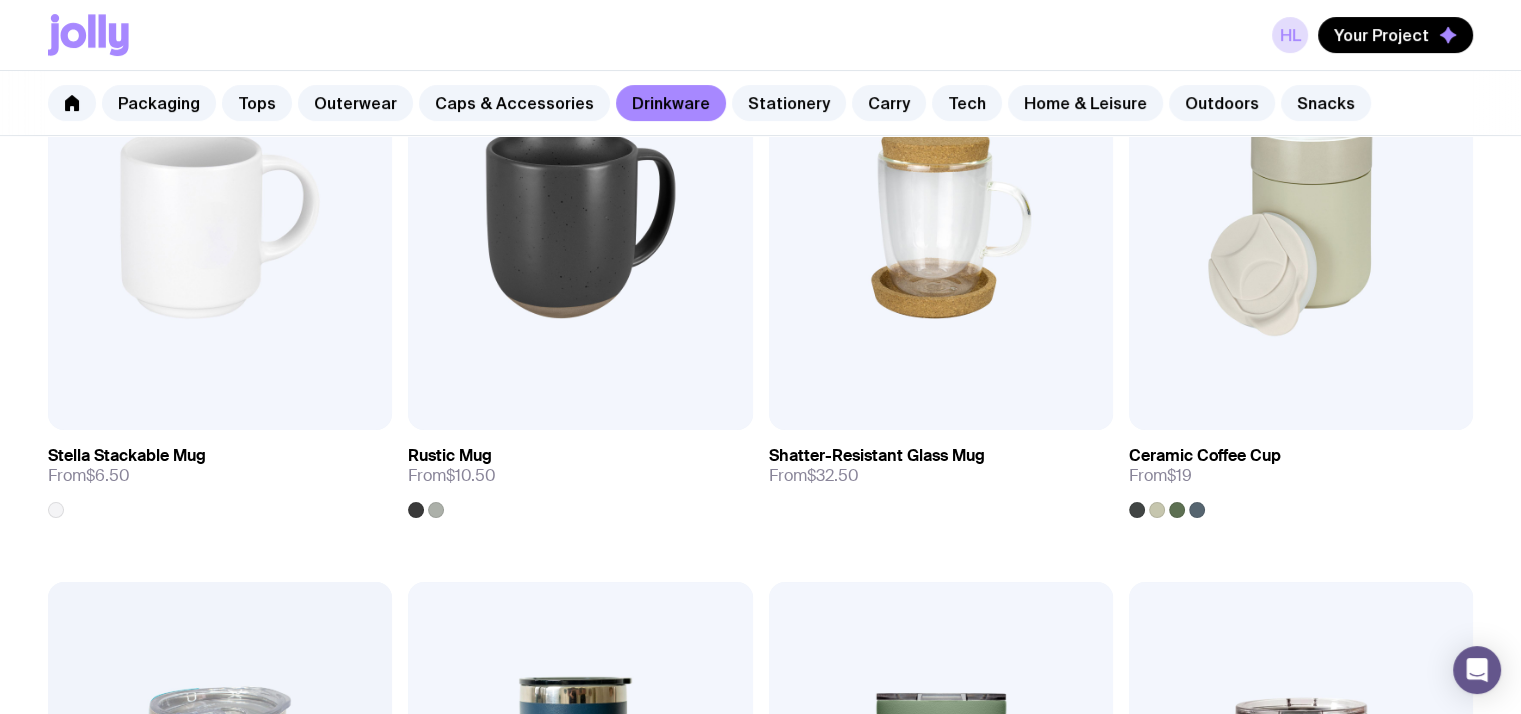 scroll, scrollTop: 504, scrollLeft: 0, axis: vertical 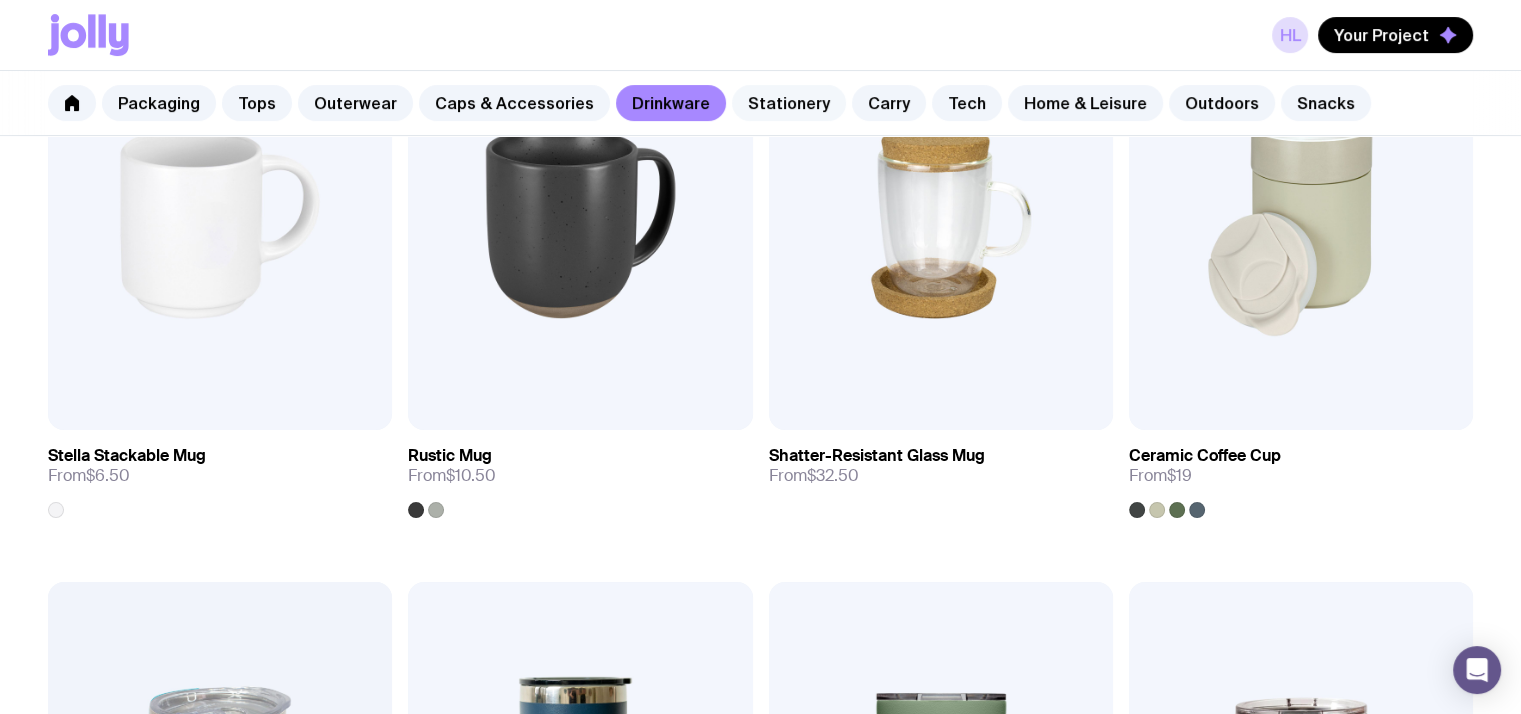 click on "Stationery" at bounding box center [789, 103] 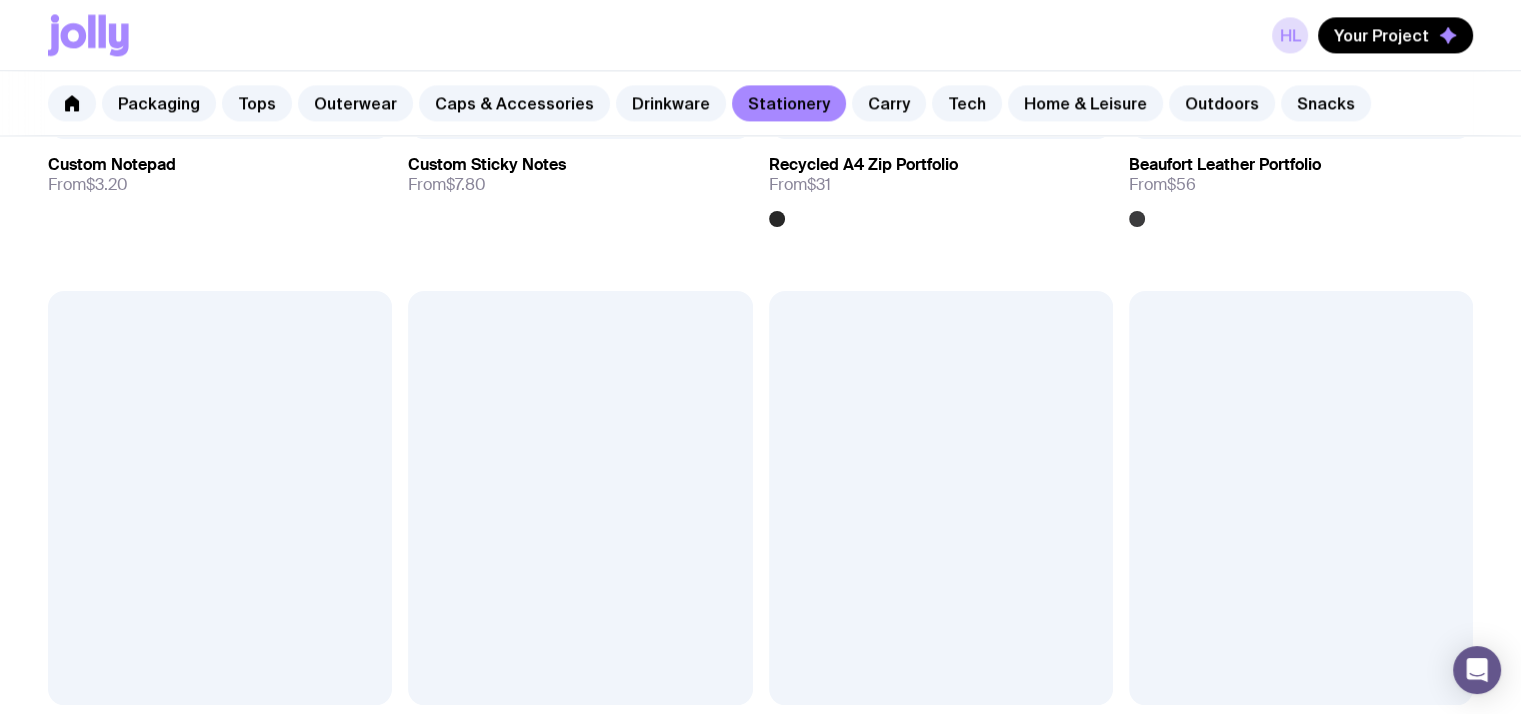 scroll, scrollTop: 2948, scrollLeft: 0, axis: vertical 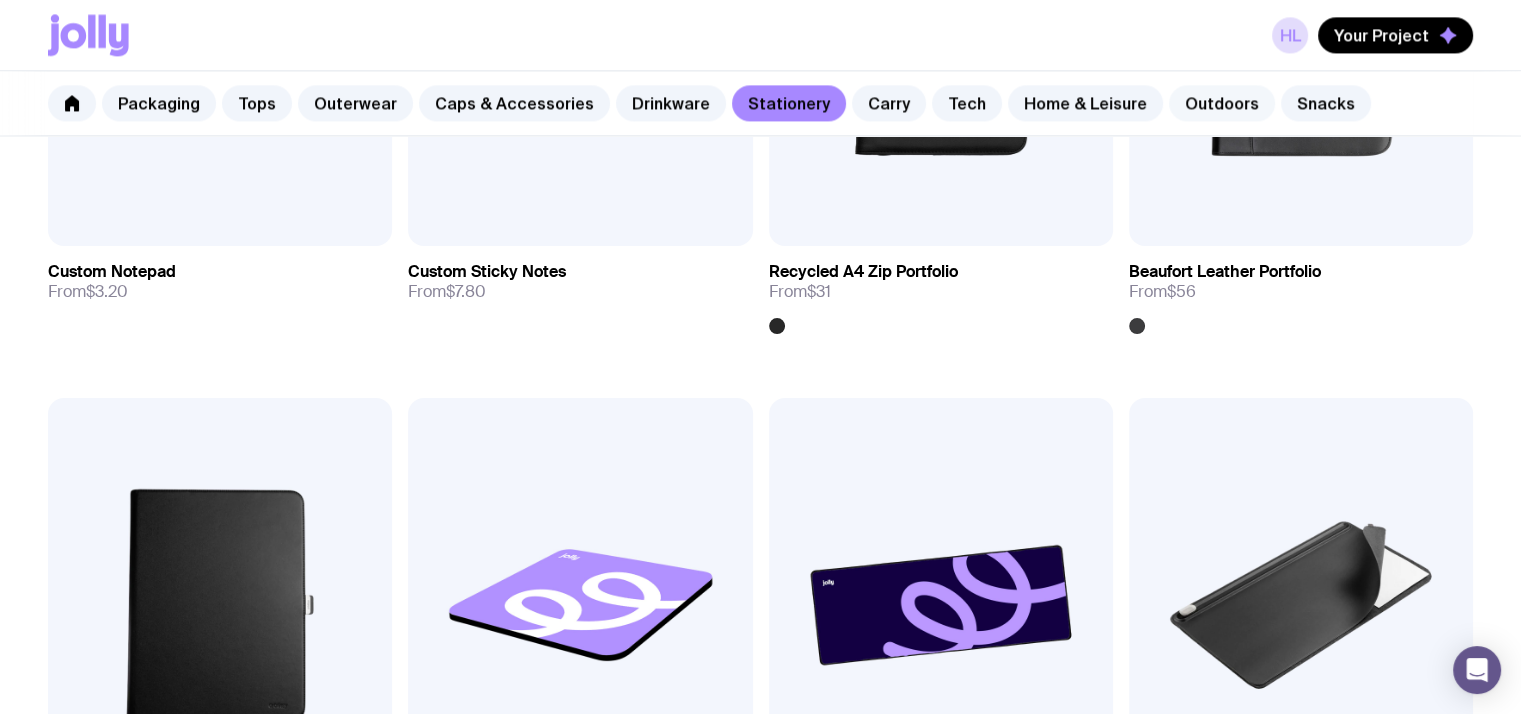 click on "Outdoors" at bounding box center (1222, 103) 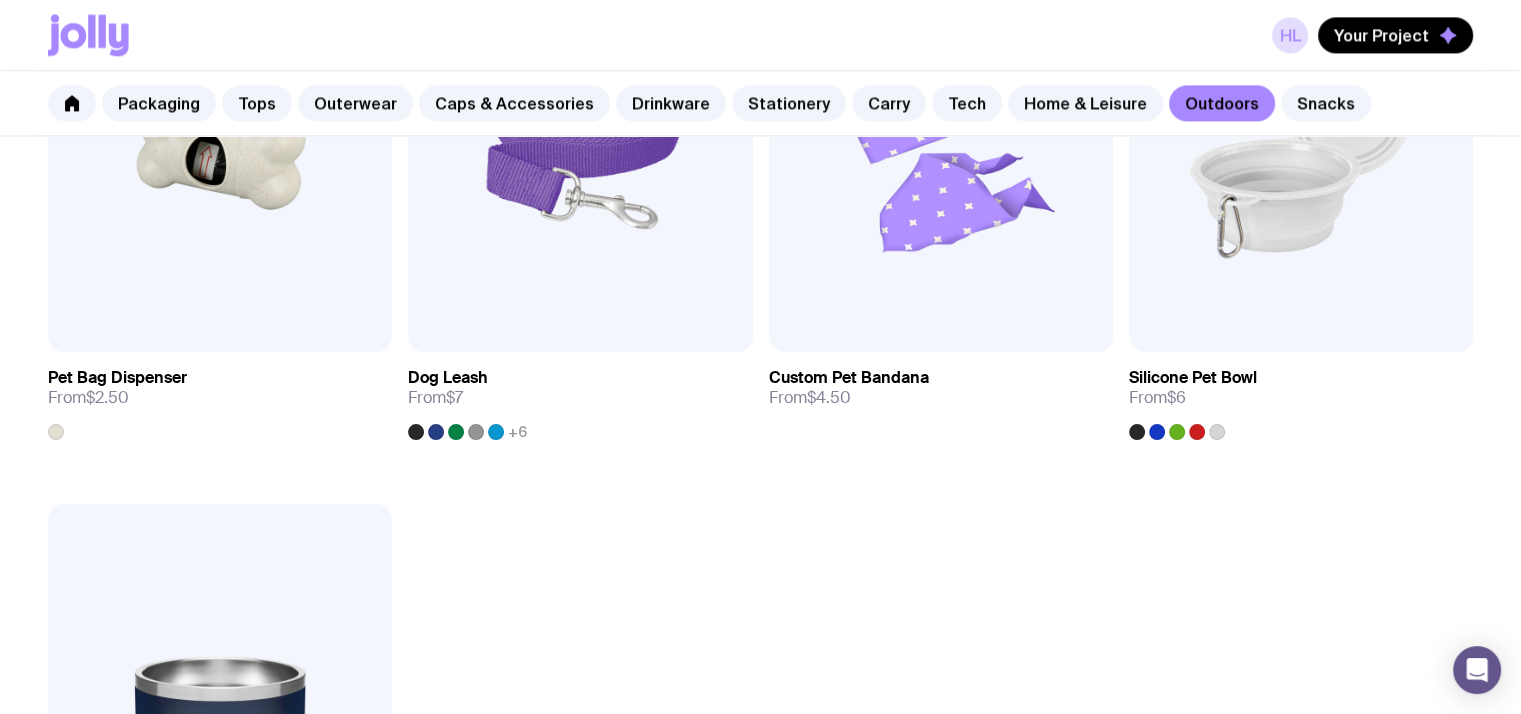 scroll, scrollTop: 2840, scrollLeft: 0, axis: vertical 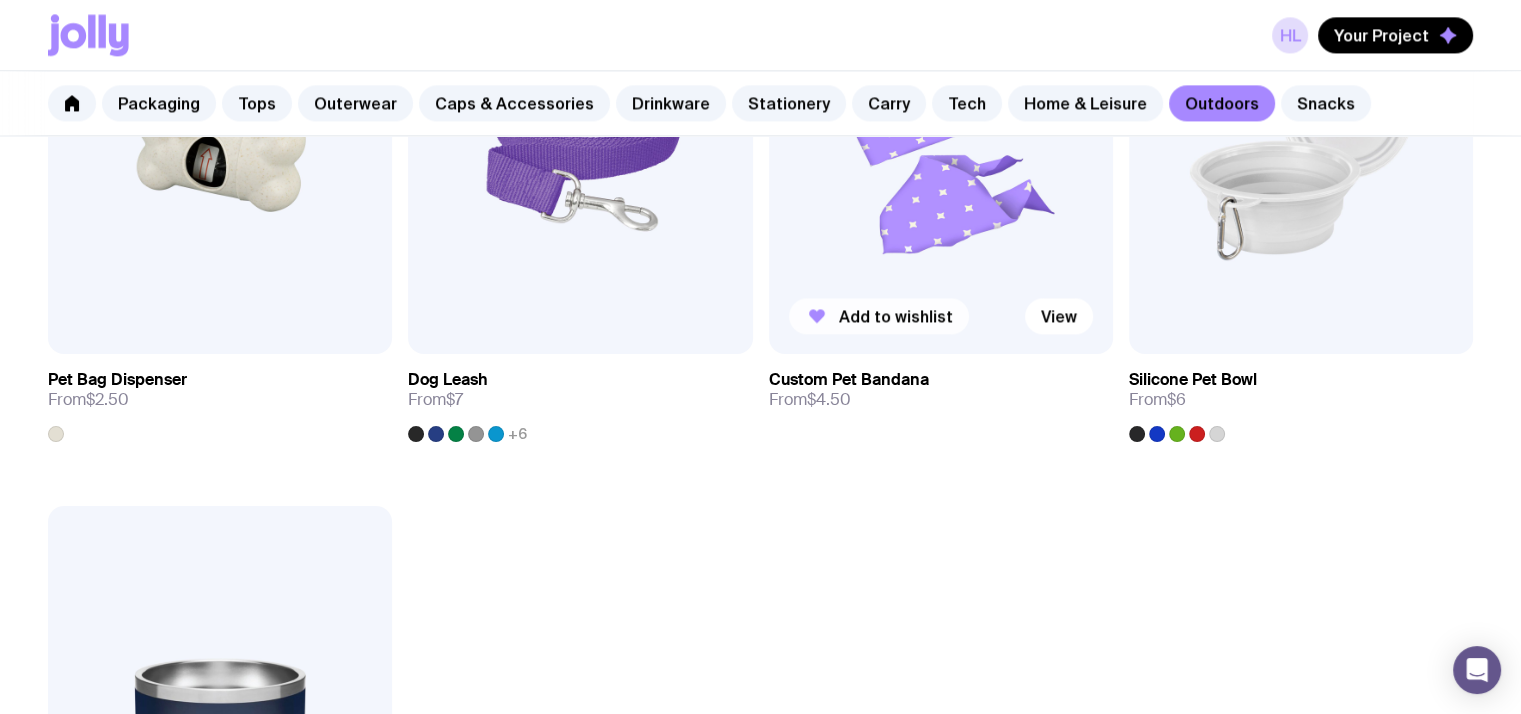 click on "Add to wishlist" 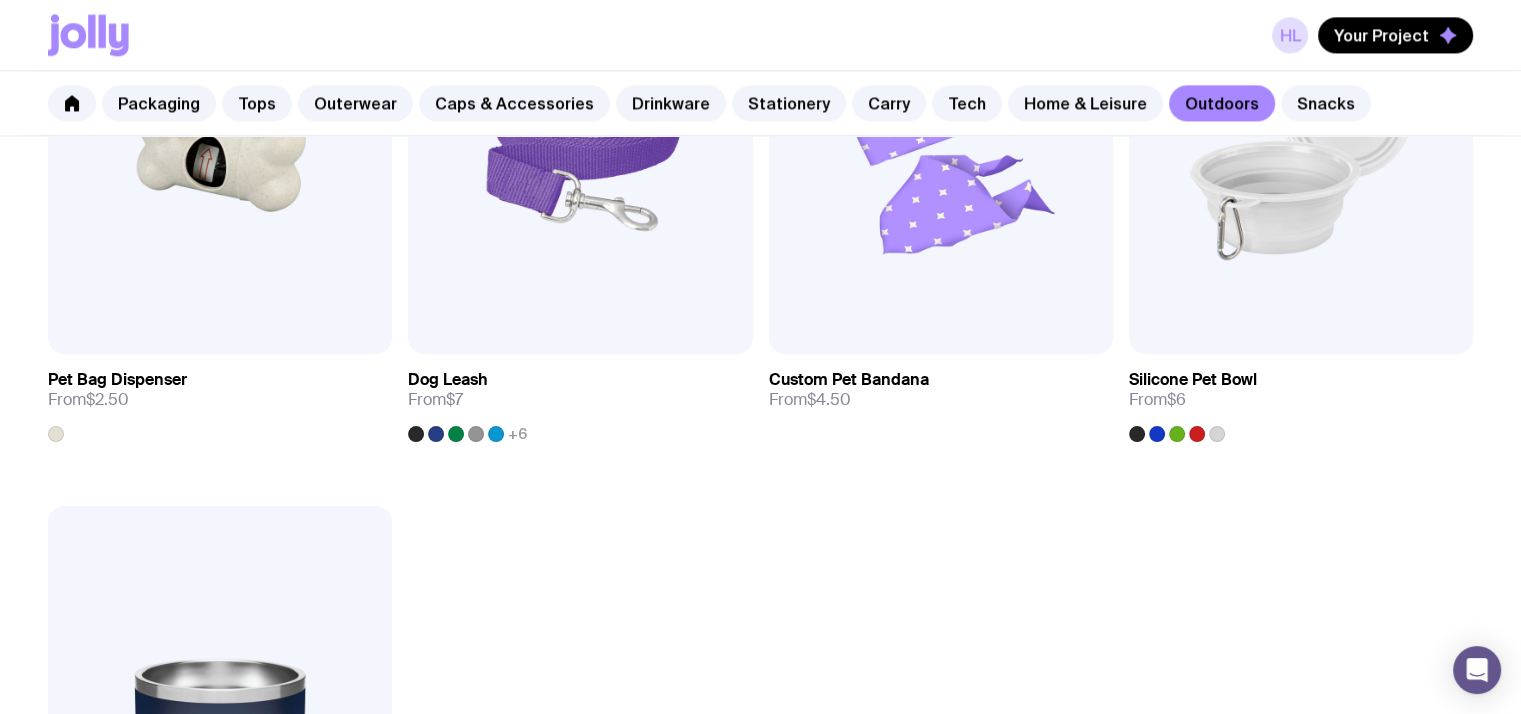 drag, startPoint x: 922, startPoint y: 377, endPoint x: 830, endPoint y: 258, distance: 150.41609 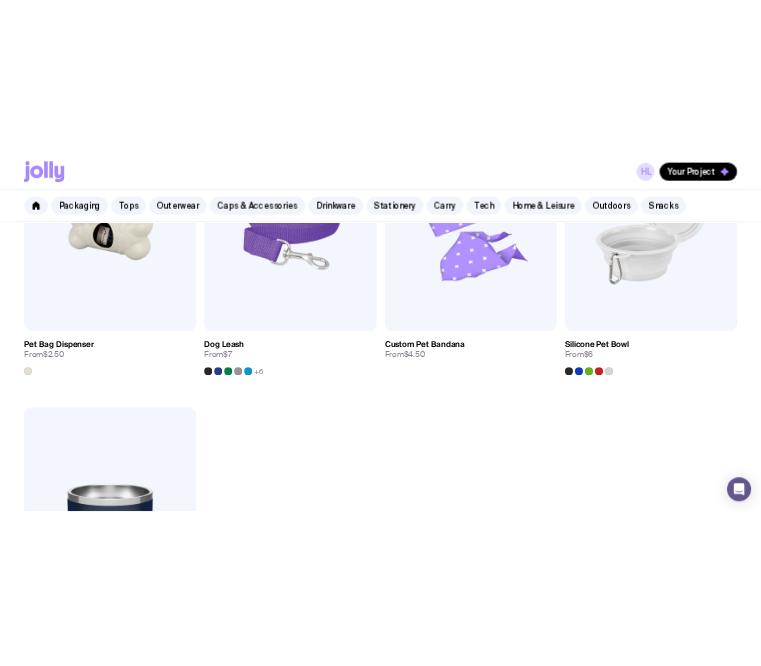 scroll, scrollTop: 0, scrollLeft: 0, axis: both 